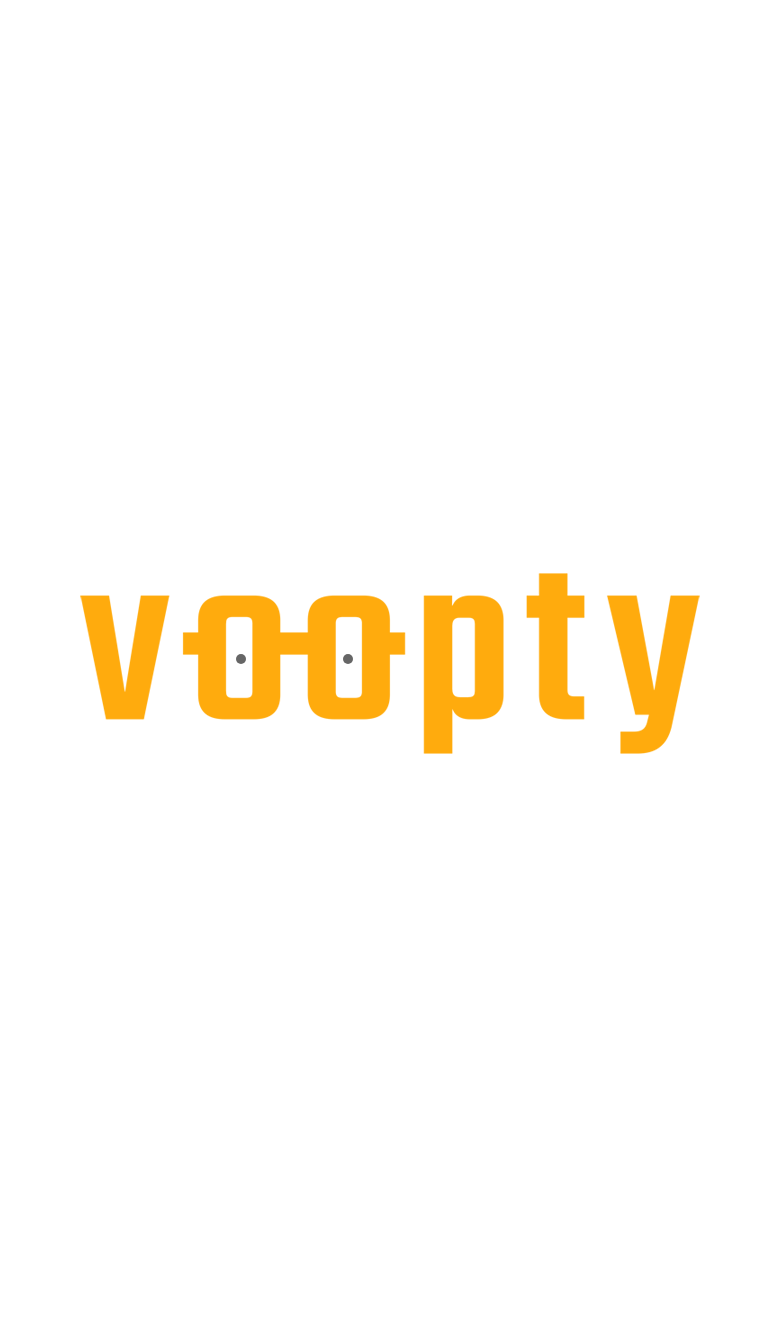 scroll, scrollTop: 0, scrollLeft: 0, axis: both 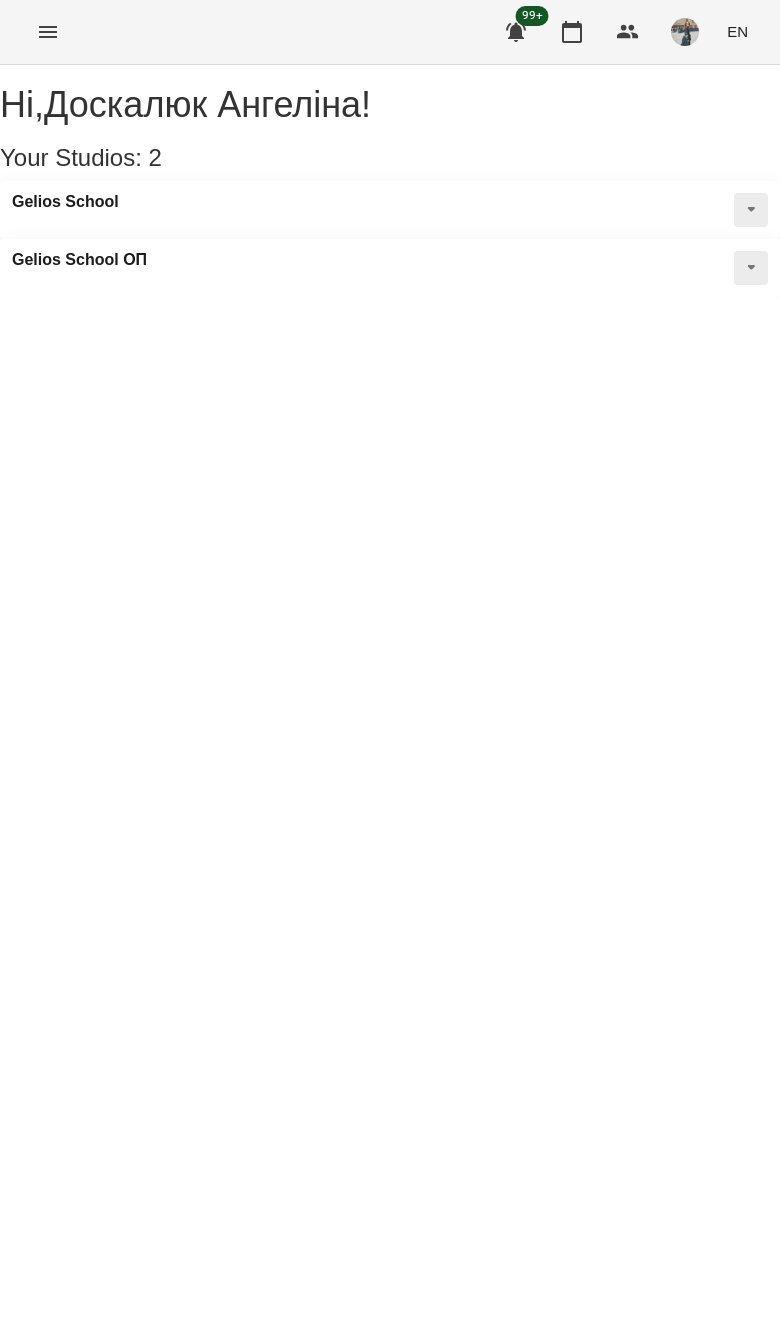 click on "Hi , [FIRST] [LAST] ! Your Studios: 2 Gelios School Gelios School ОП" at bounding box center [390, 191] 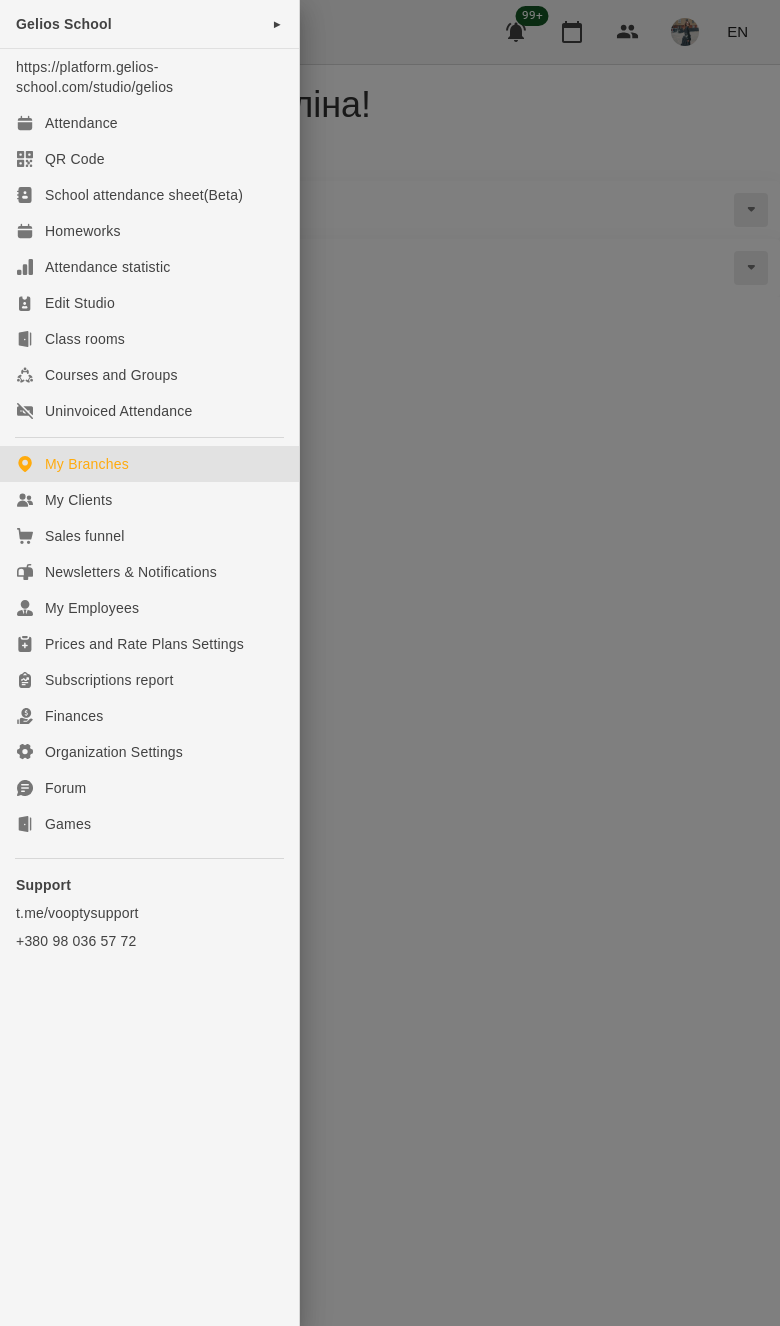 click on "QR Code" at bounding box center [149, 159] 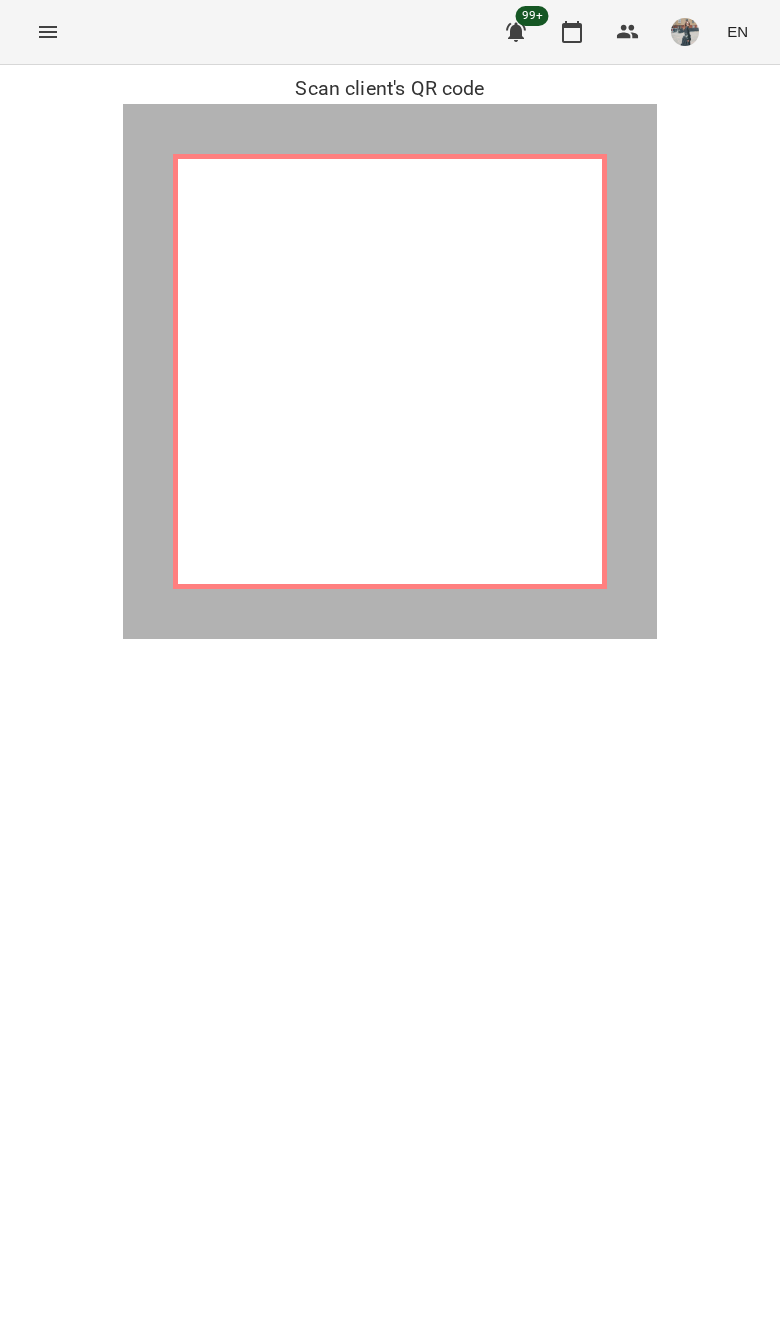 click at bounding box center (48, 32) 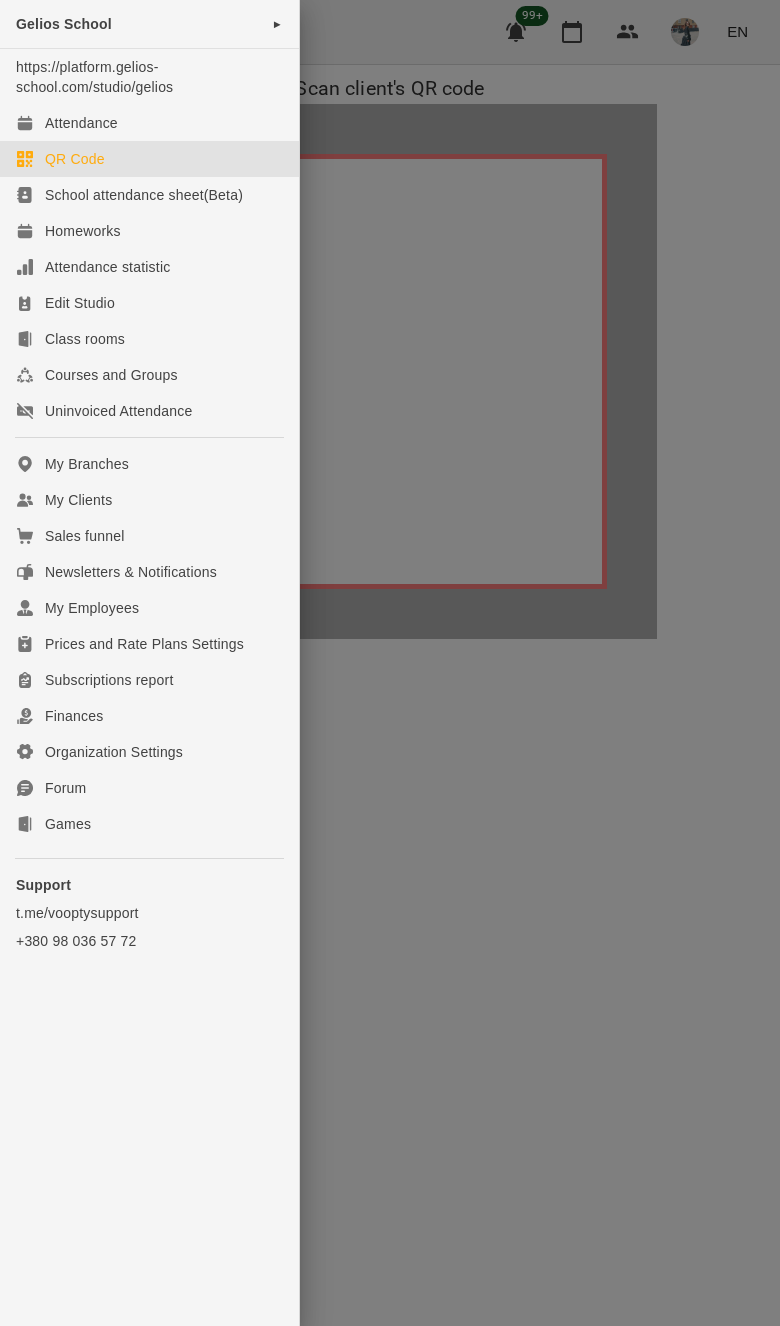 click on "Attendance" at bounding box center [149, 123] 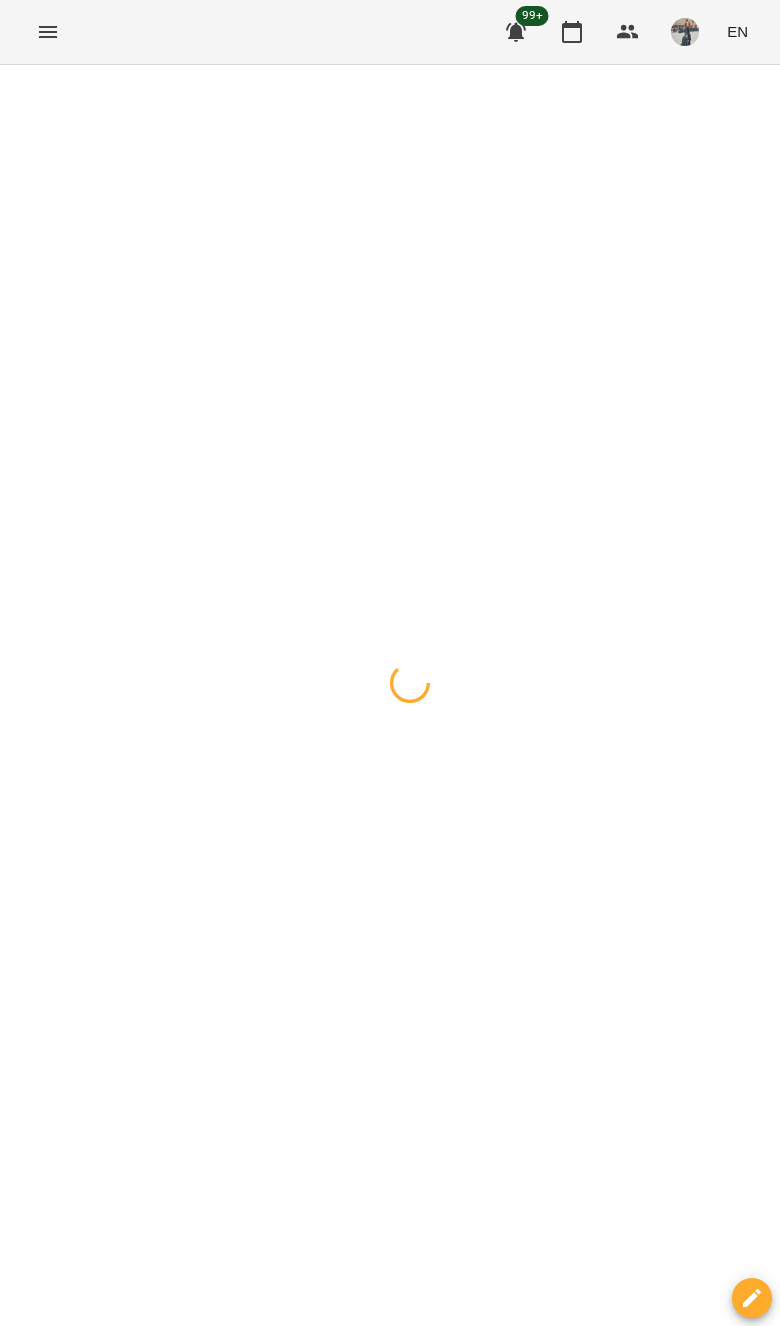 click at bounding box center [20, 89] 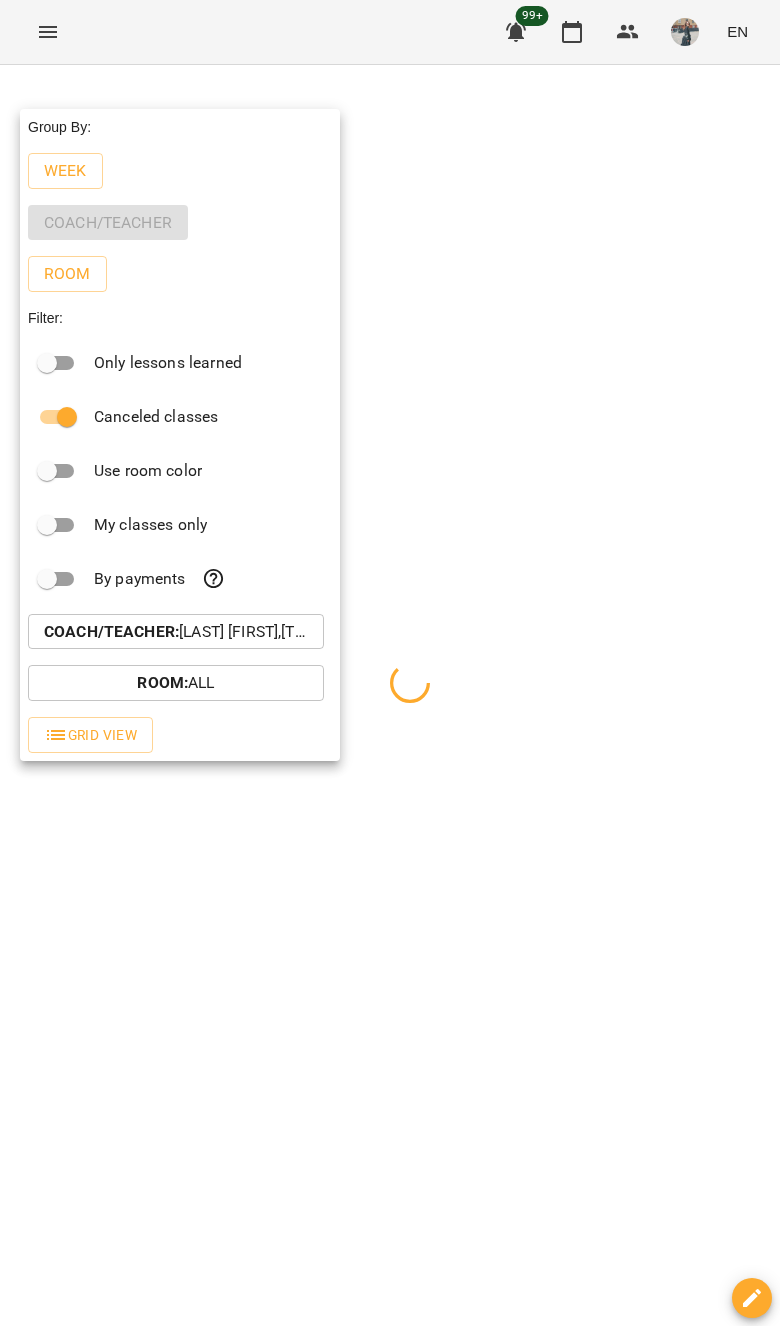 click on "Coach/Teacher : [FIRST] [FIRST],[FIRST] [FIRST]\ ма укр\шч укр\ https://us06web.zoom.us/j/84559859332" at bounding box center [176, 632] 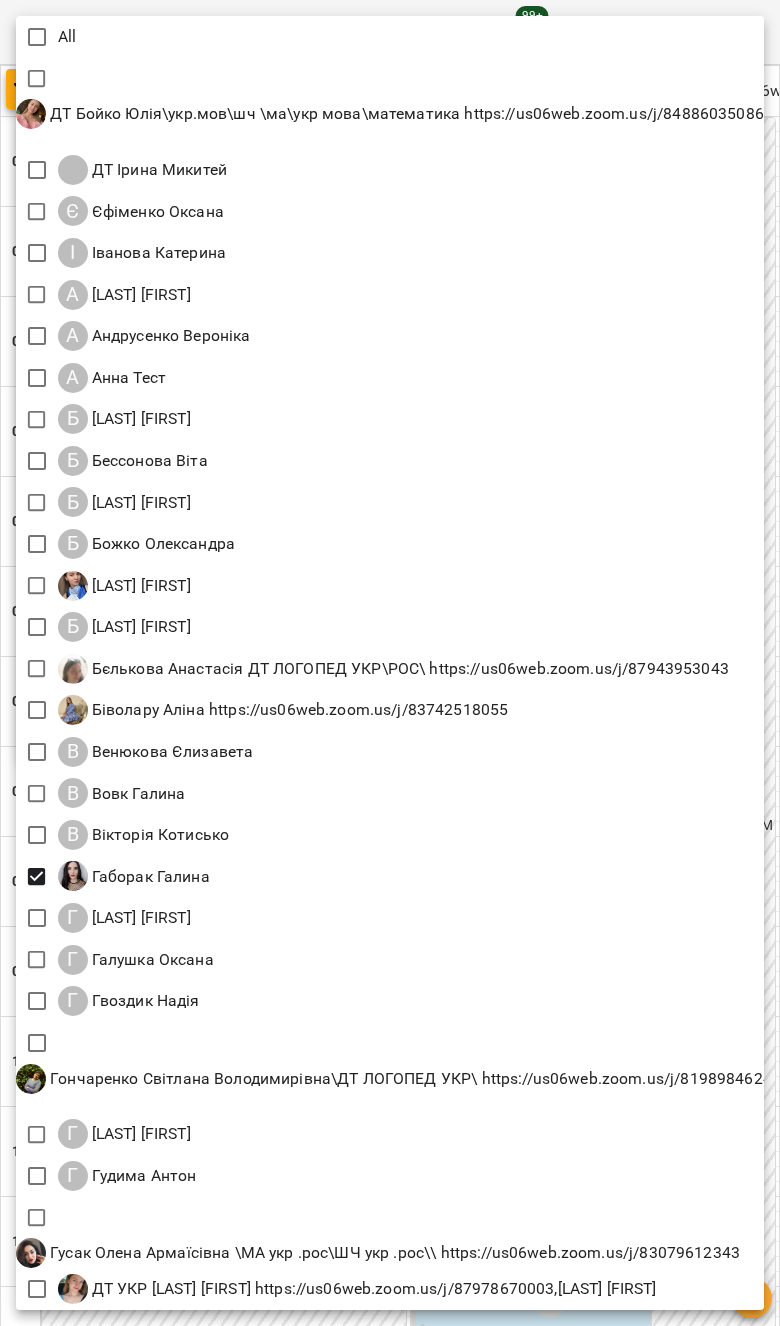 click at bounding box center [390, 663] 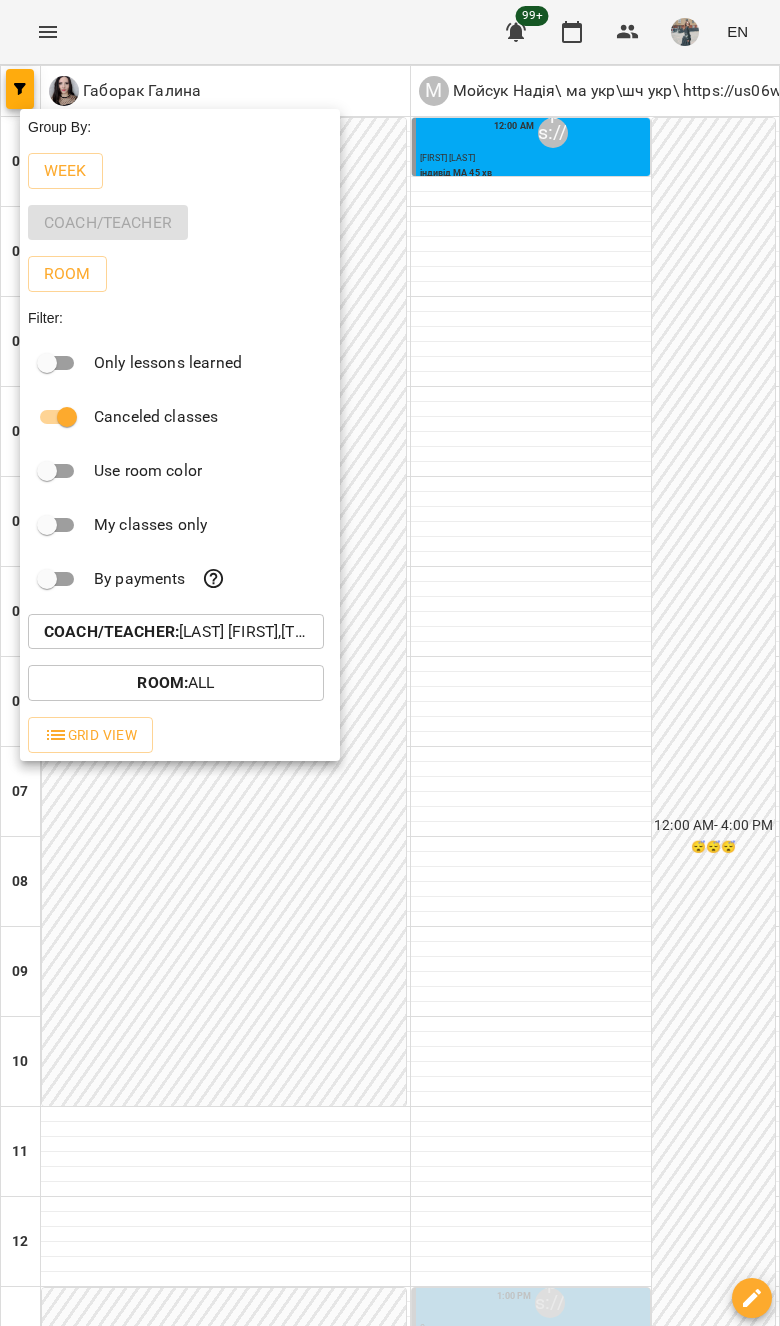 click on "All ДТ [LAST] [FIRST]\укр.мов\шч \ма\укр мова\математика https://us06web.zoom.us/j/84886035086 ДТ [FIRST] [LAST] Є Єфіменко [FIRST] І Іванова [FIRST] А Абрамова [FIRST] А [FIRST] [LAST] Б Батуріна [FIRST] Б Бессонова [FIRST] Б Бліхар [FIRST] Б Божко [FIRST] [LAST] [FIRST] Б Бондарєва [FIRST] [LAST] [FIRST] ДТ ЛОГОПЕД УКР\РОС\ https://us06web.zoom.us/j/87943953043 [LAST] [FIRST] https://us06web.zoom.us/j/83742518055 В Венюкова [FIRST] В Вовк [FIRST] В [FIRST] [LAST] [LAST] [FIRST] Г Гаврилевська [FIRST] Г Галушка [FIRST] Г" at bounding box center [390, 663] 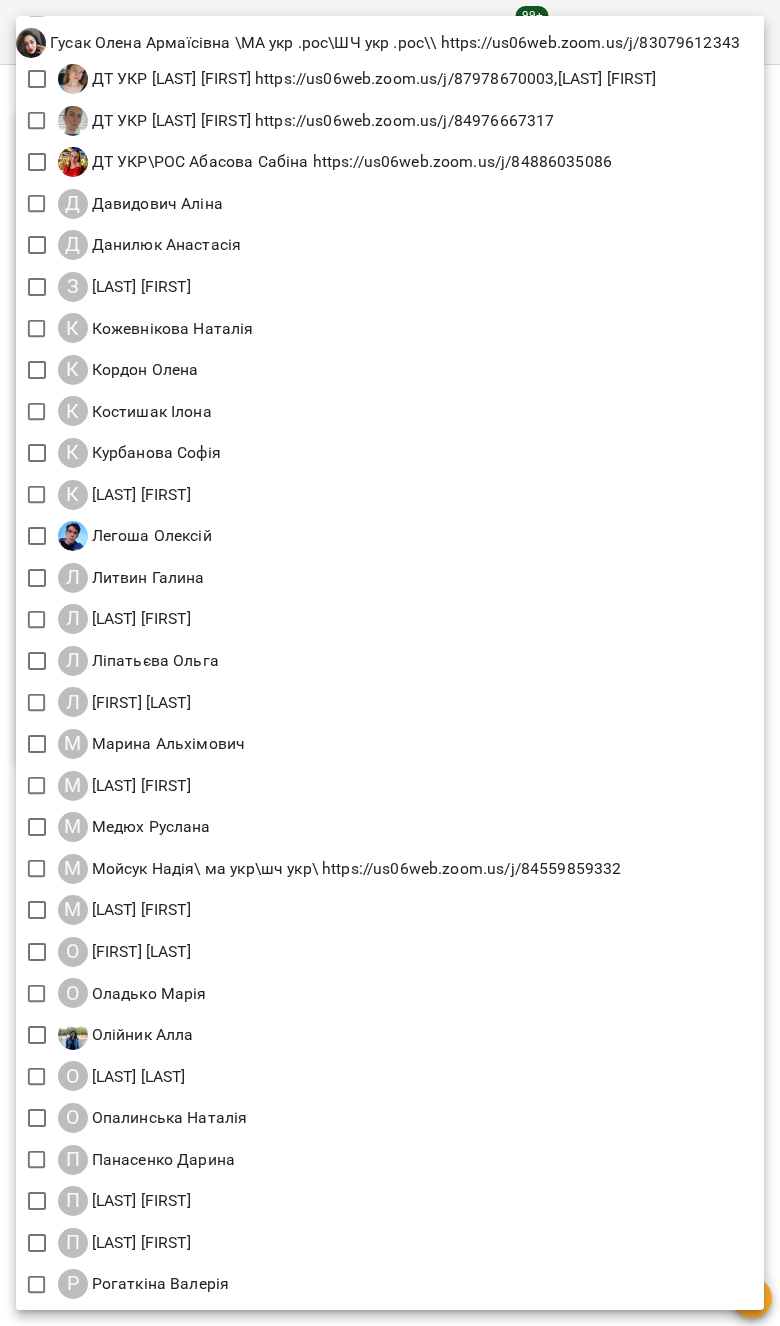 scroll, scrollTop: 1228, scrollLeft: 0, axis: vertical 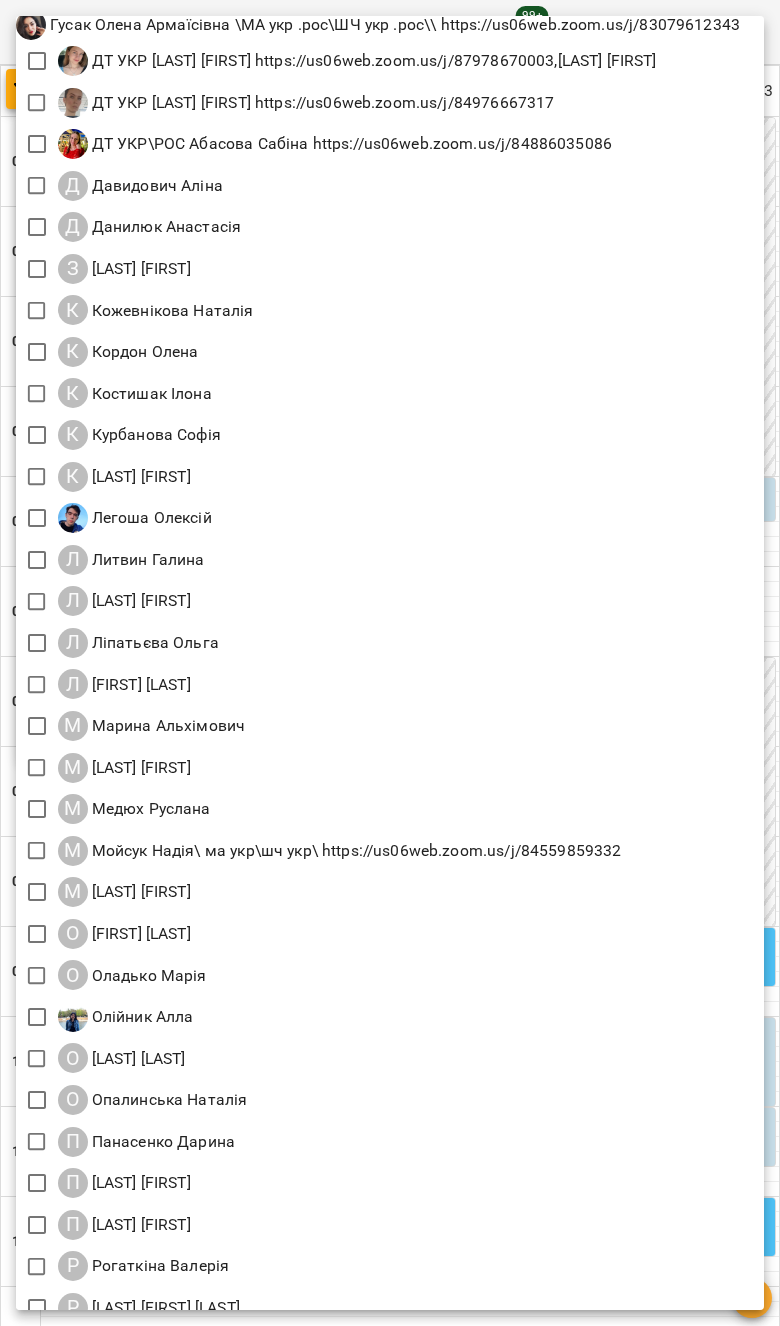 click on "З" at bounding box center (73, 269) 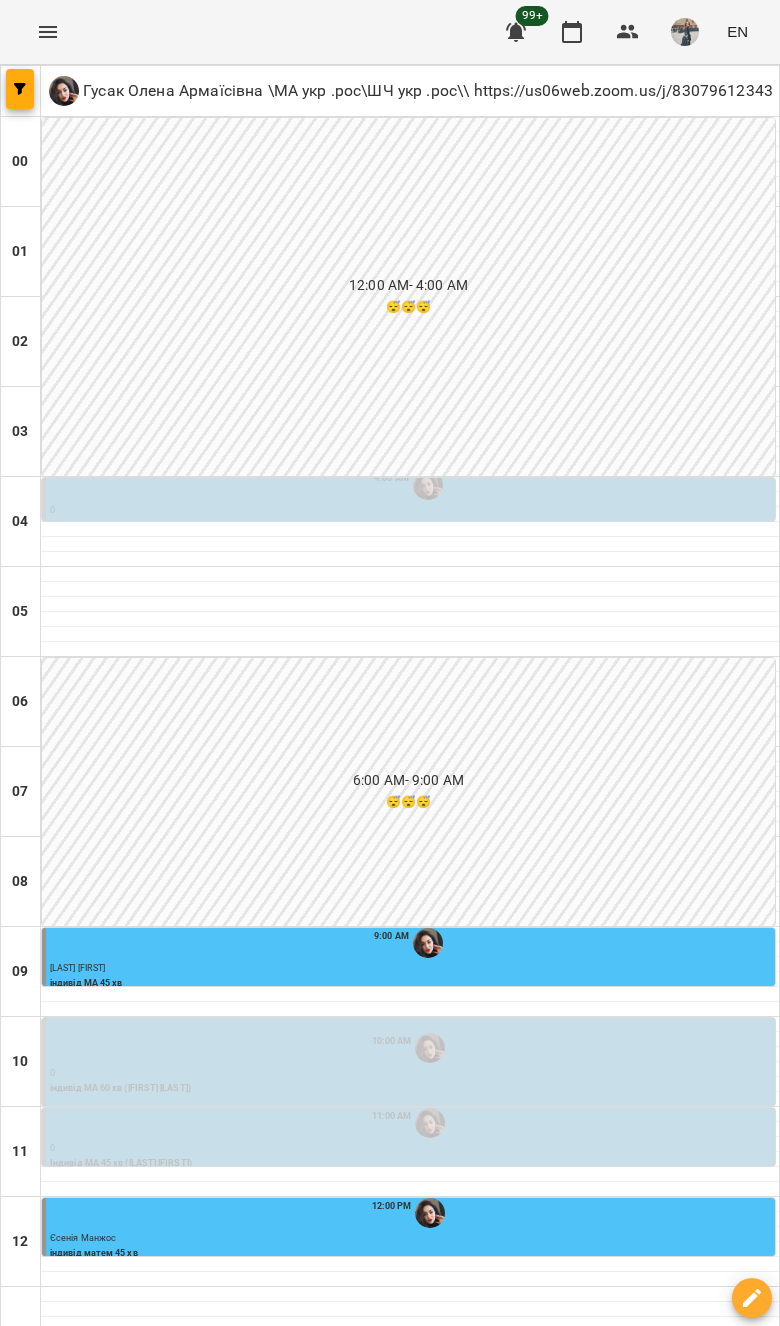 scroll, scrollTop: 361, scrollLeft: 0, axis: vertical 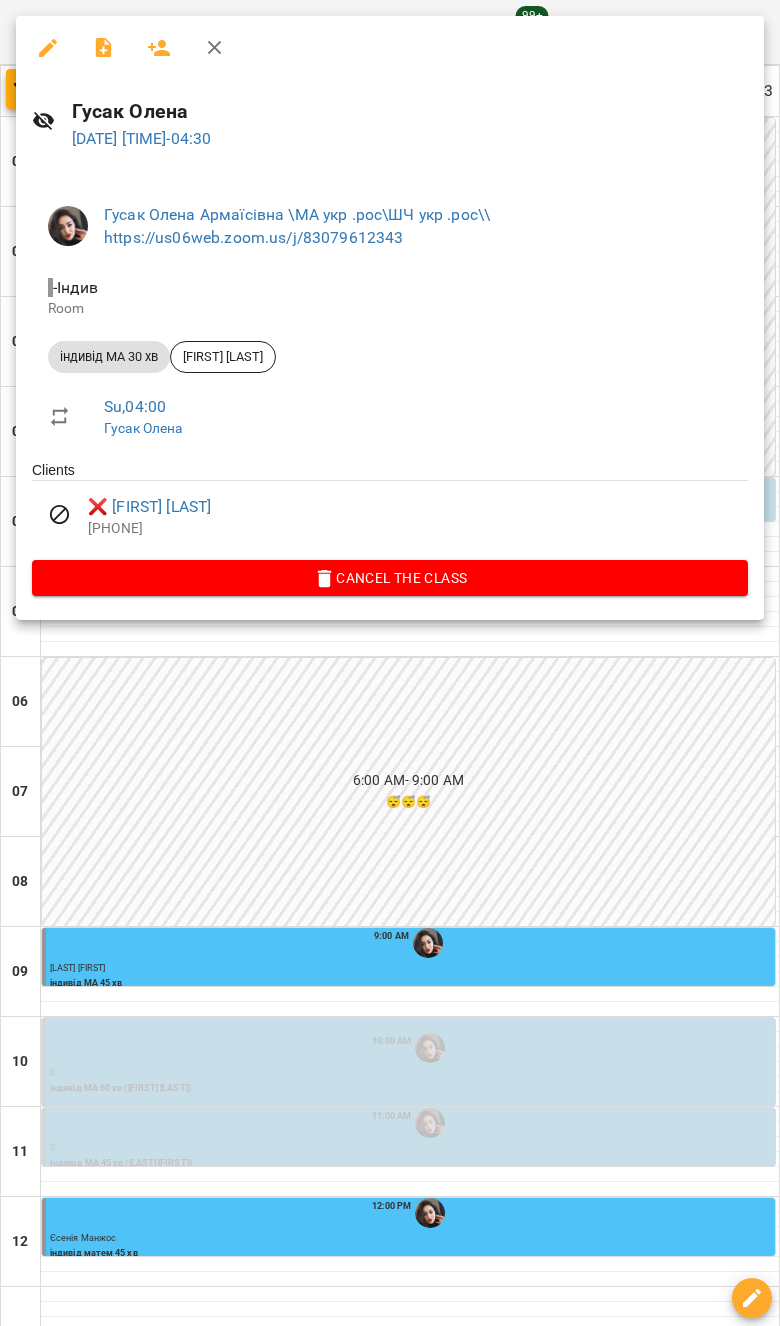 click at bounding box center (390, 663) 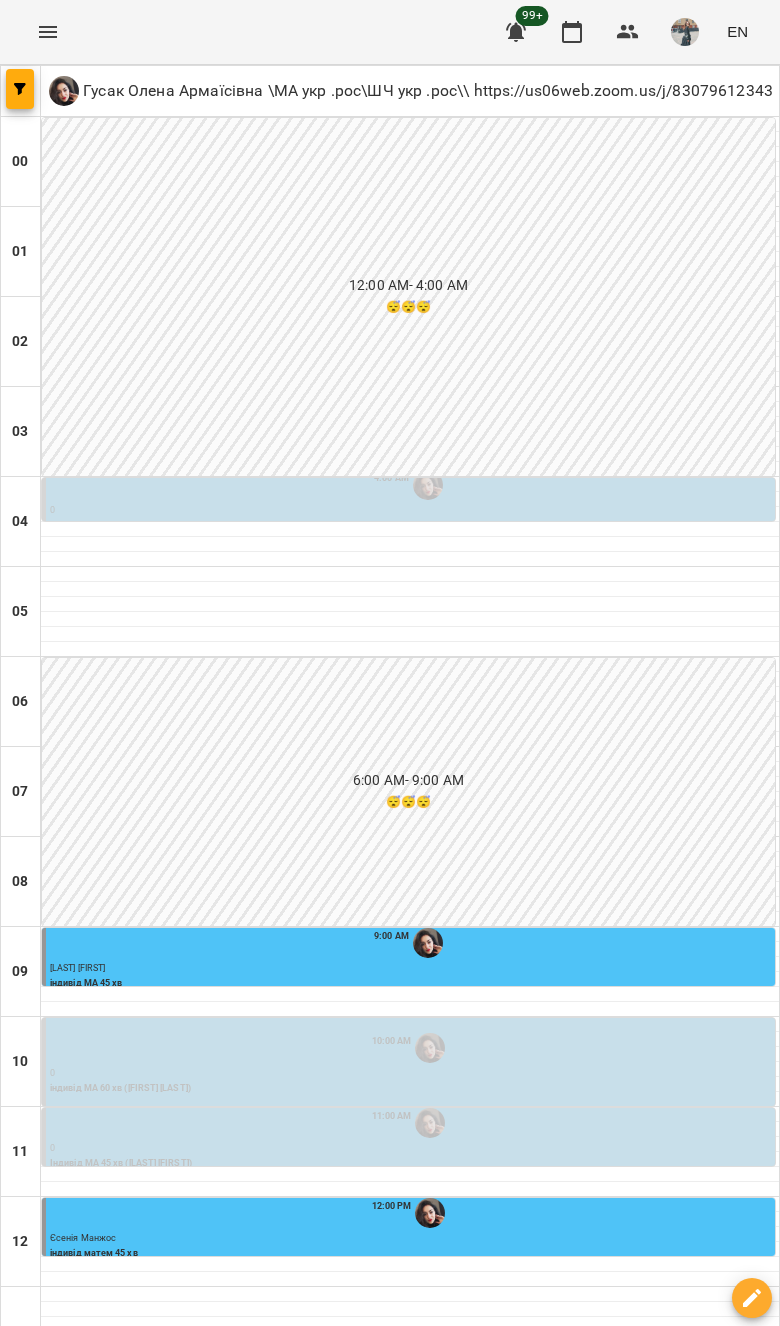 click at bounding box center (20, 89) 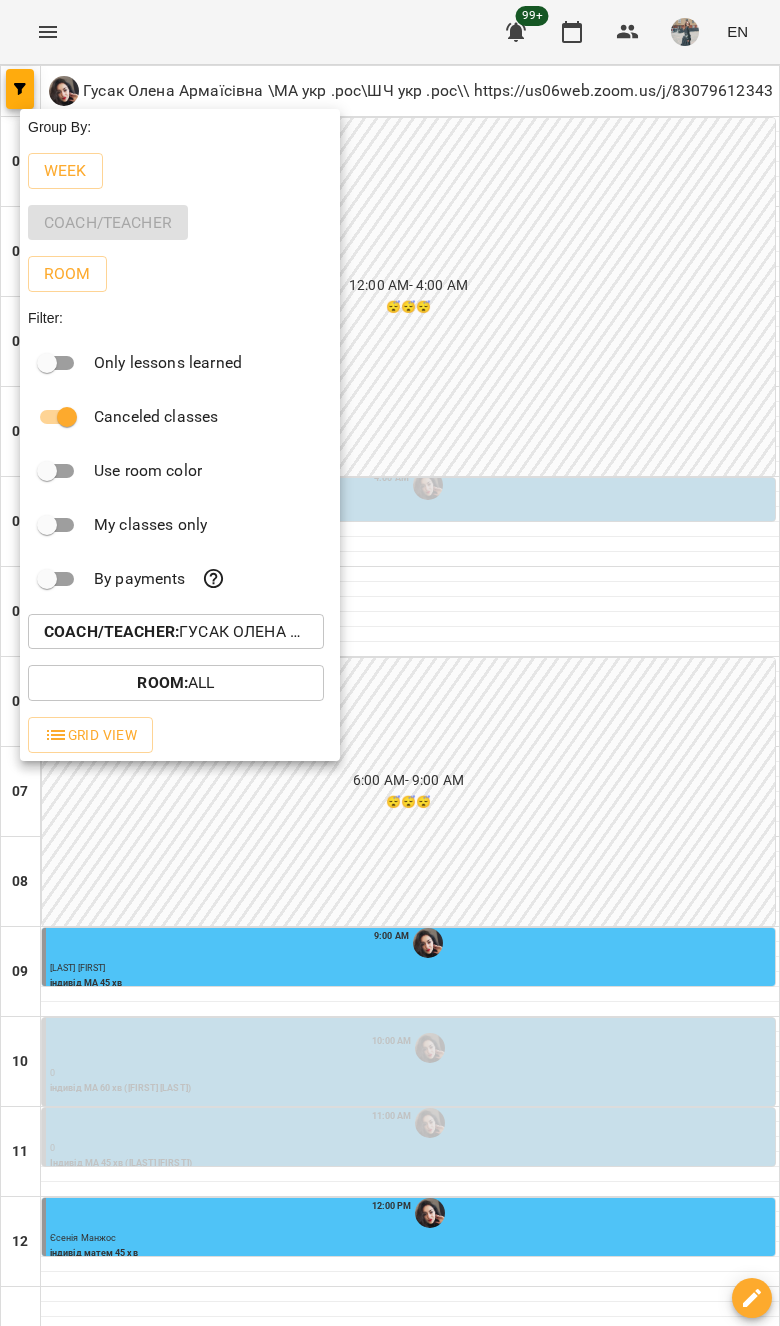 click on "[ROLE] : [LAST] [FIRST] [MIDDLE] \\ [APP] [COUNTRY] . [APP] [COUNTRY] \\ [URL]" at bounding box center (176, 632) 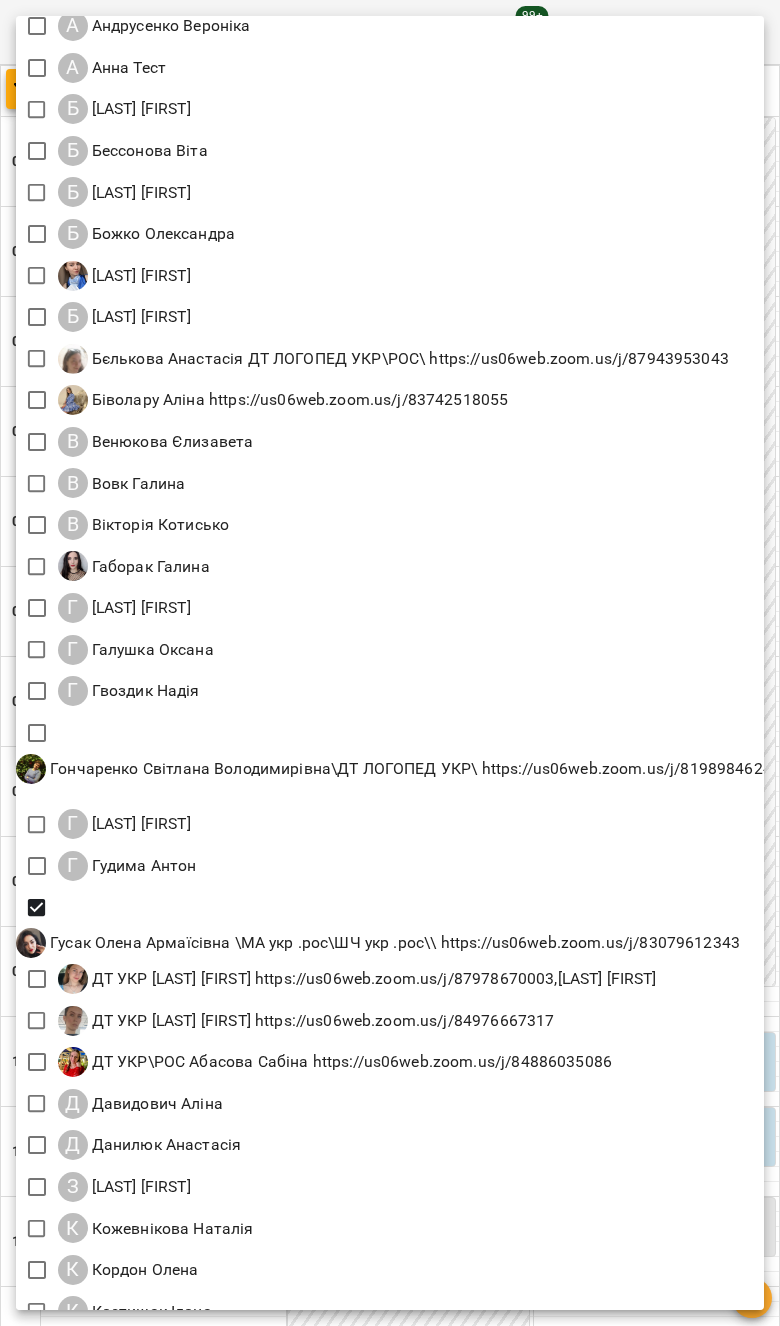 scroll, scrollTop: 292, scrollLeft: 0, axis: vertical 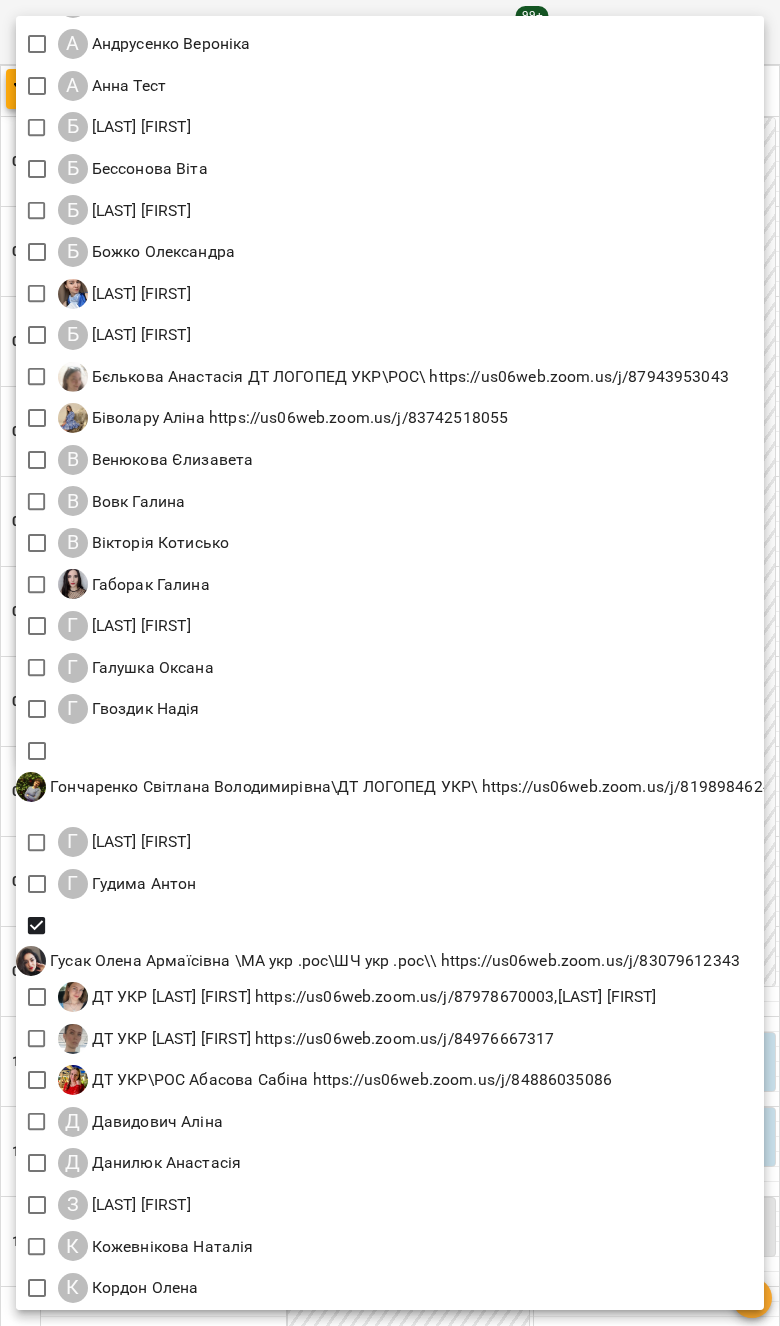 click on "Б" at bounding box center (73, 210) 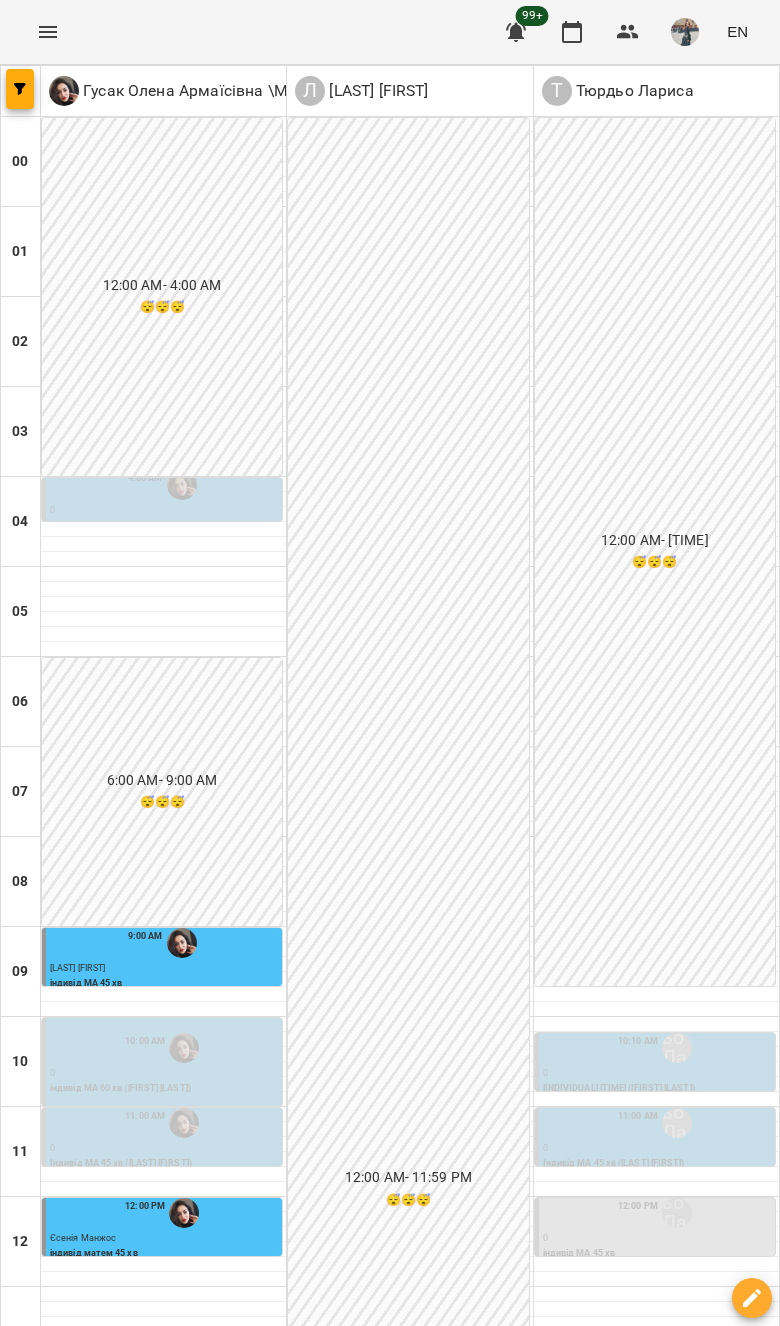 click at bounding box center (20, 89) 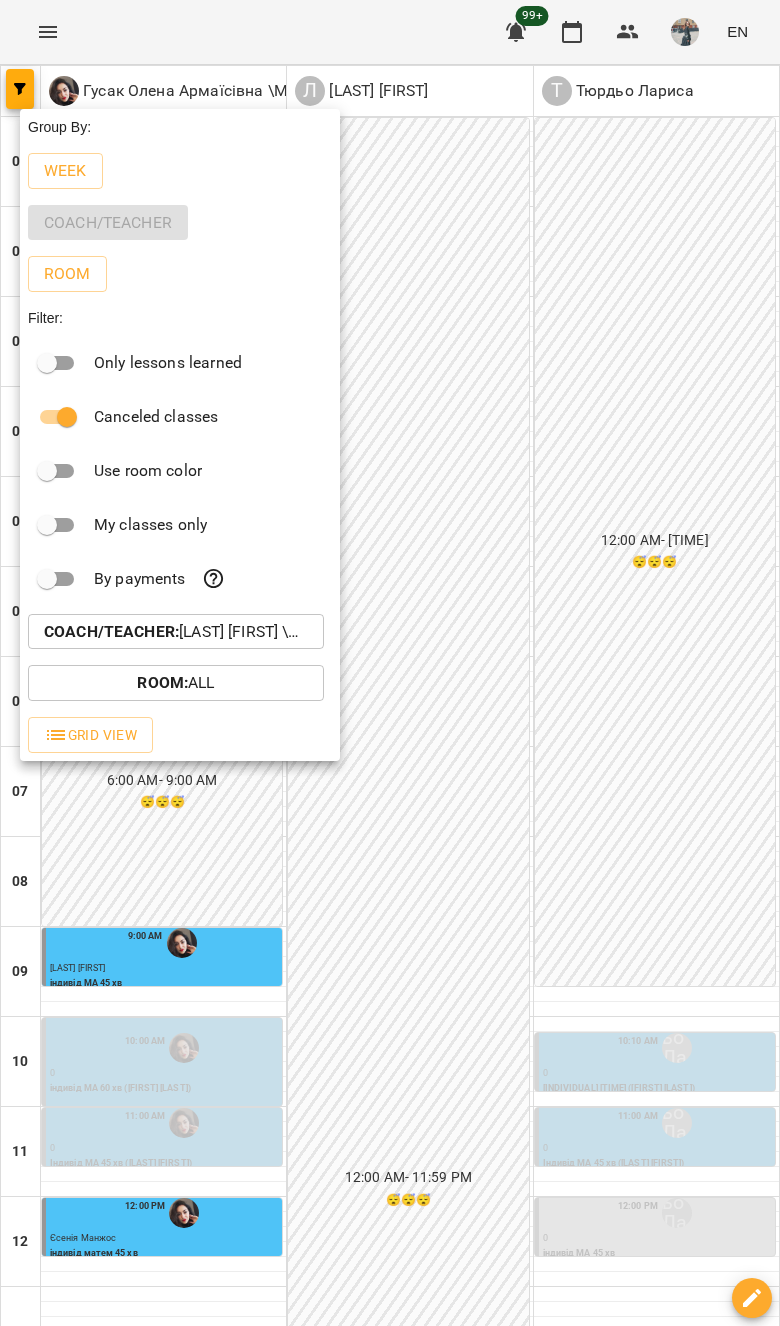 click on "Coach/Teacher : [LAST] [FIRST] [FIRST] \МА укр .рос\ШЧ укр .рос\\ https://us06web.zoom.us/j/83079612343, [FIRST] [LAST], [FIRST] [LAST]" at bounding box center [176, 632] 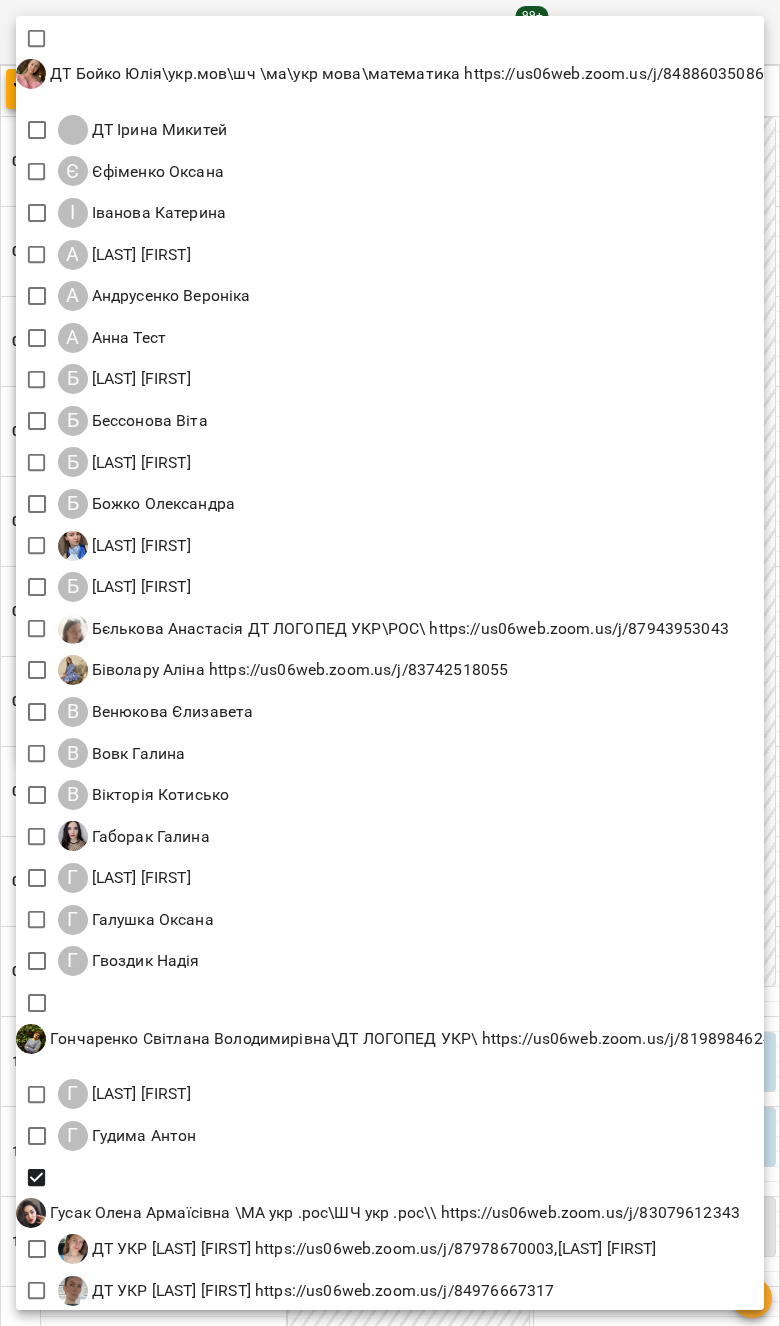 scroll, scrollTop: 69, scrollLeft: 0, axis: vertical 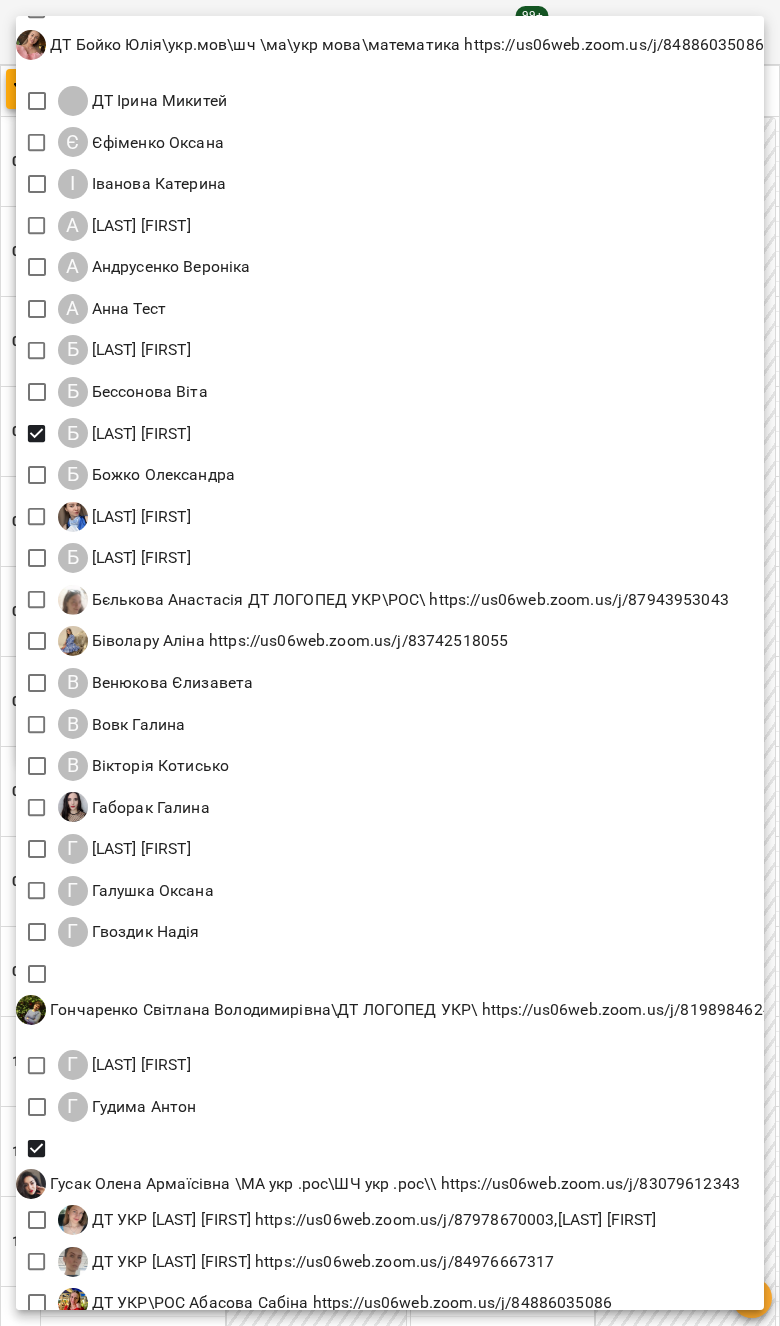 click on "Гончаренко Світлана Володимирівна\ДТ ЛОГОПЕД УКР\ https://us06web.zoom.us/j/81989846243" at bounding box center (390, 999) 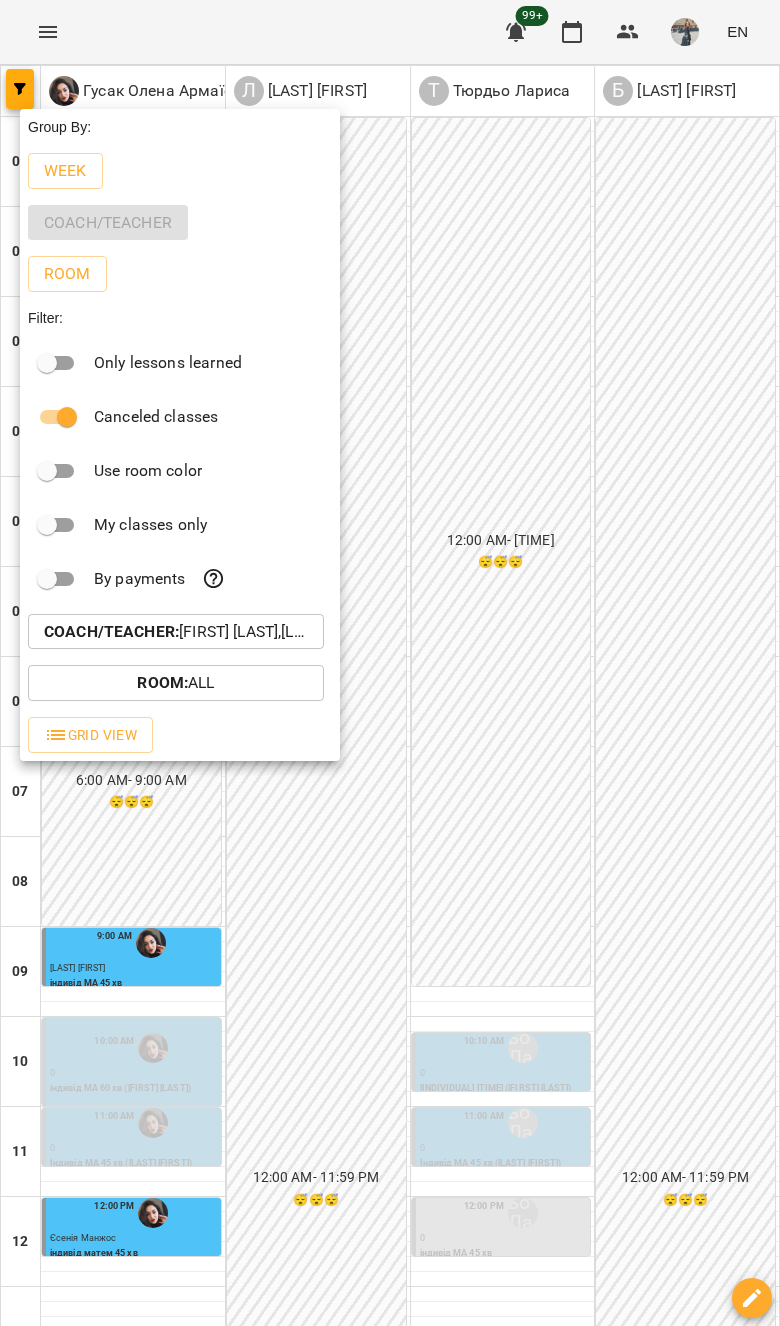 click at bounding box center (390, 663) 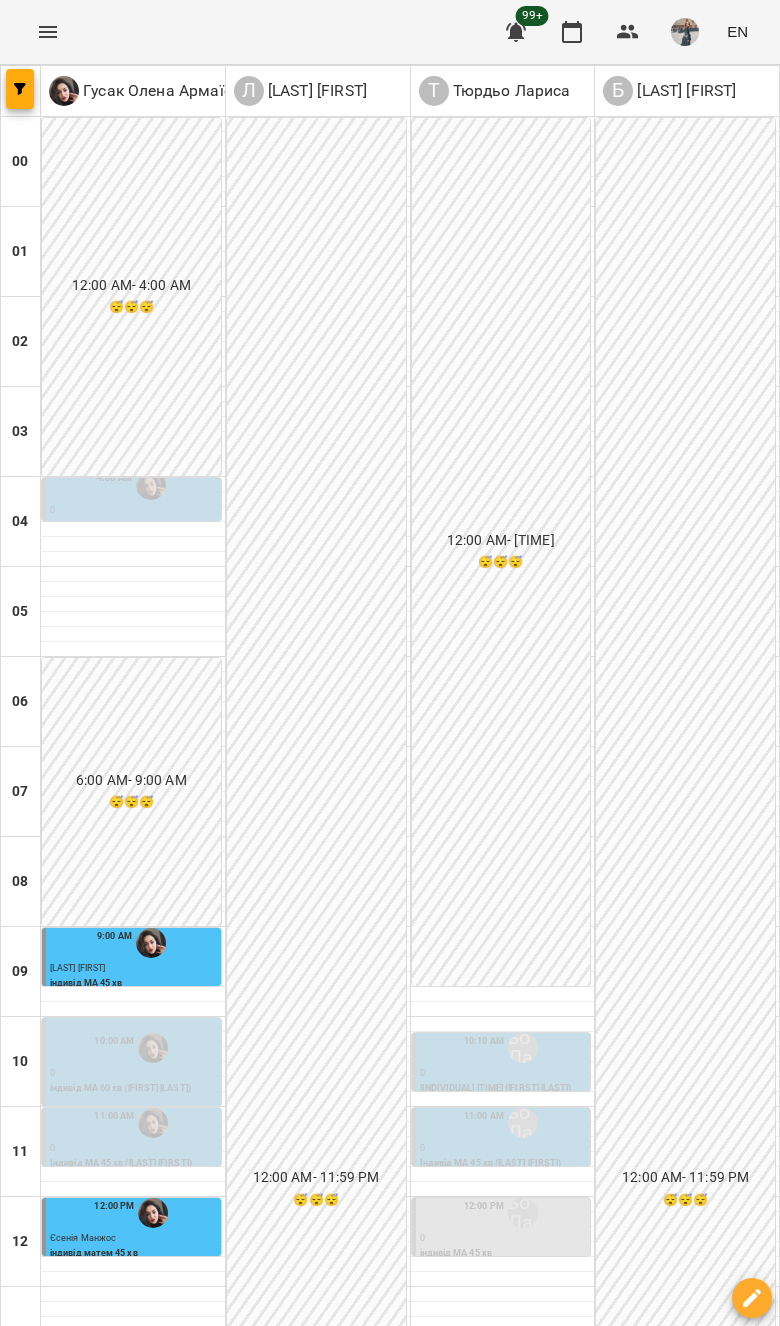 click at bounding box center [509, 2347] 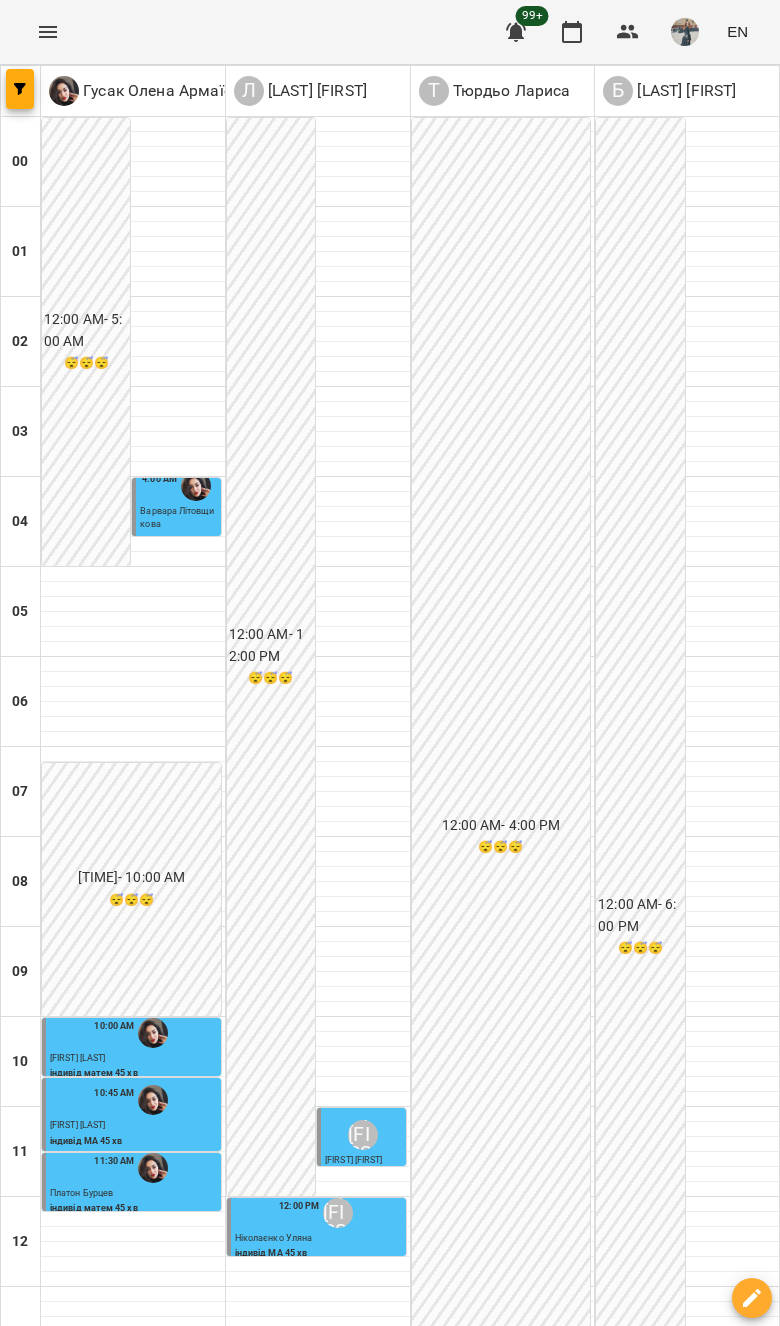 click on "**********" at bounding box center [390, 2347] 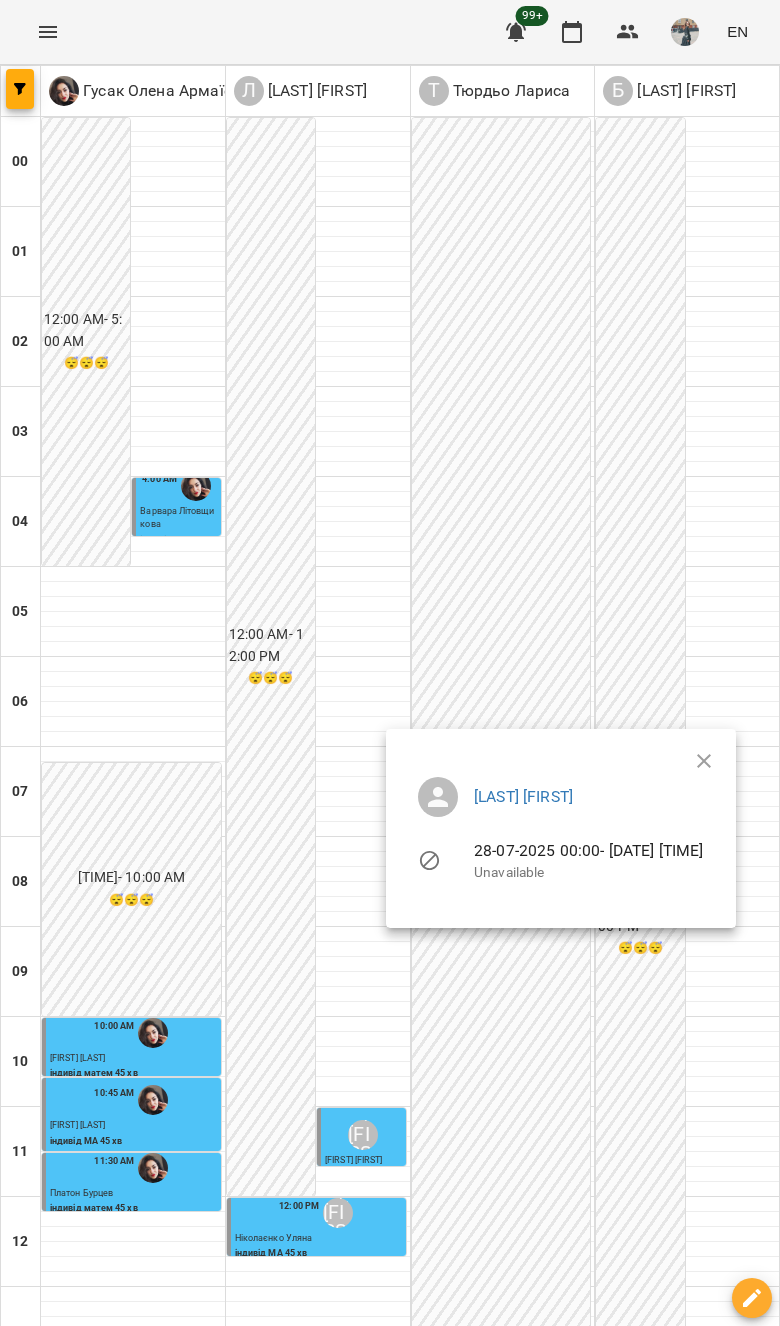 click at bounding box center [390, 663] 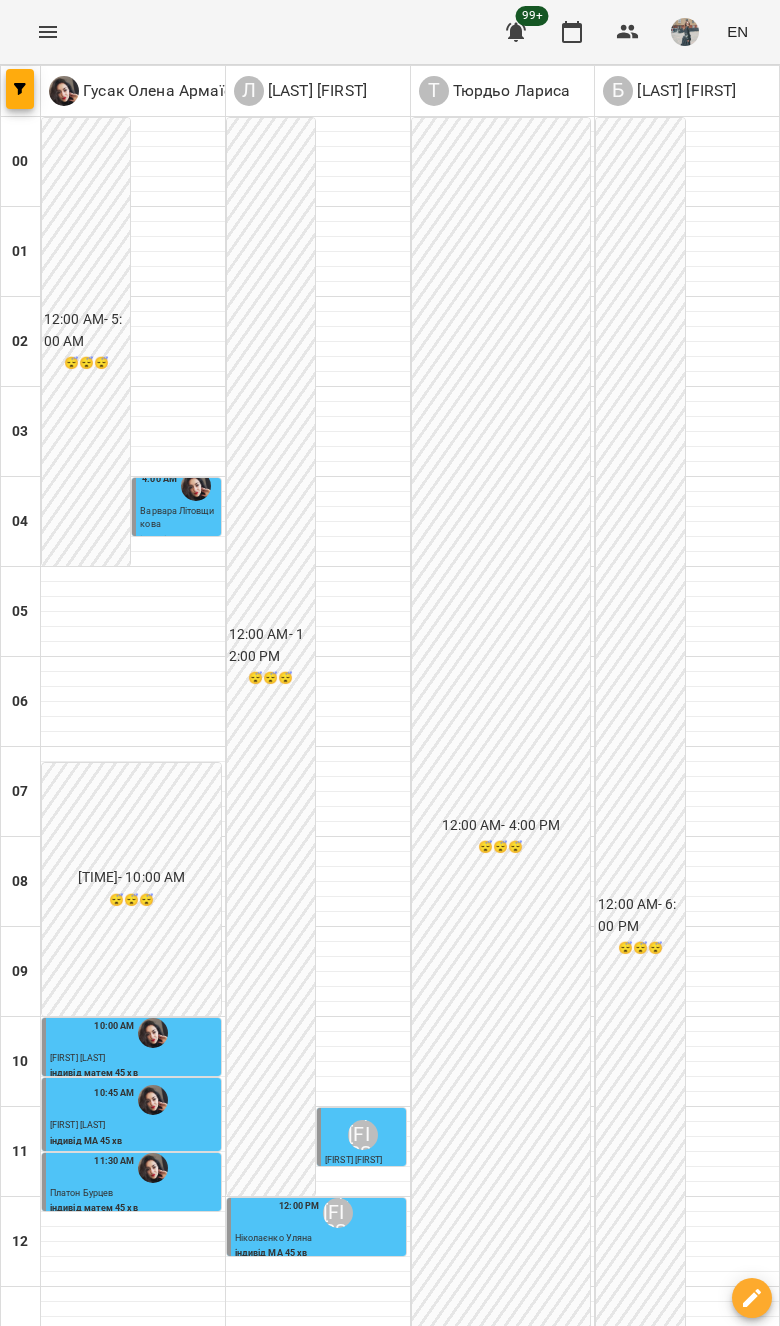 click on "Sat 02" at bounding box center (667, 2299) 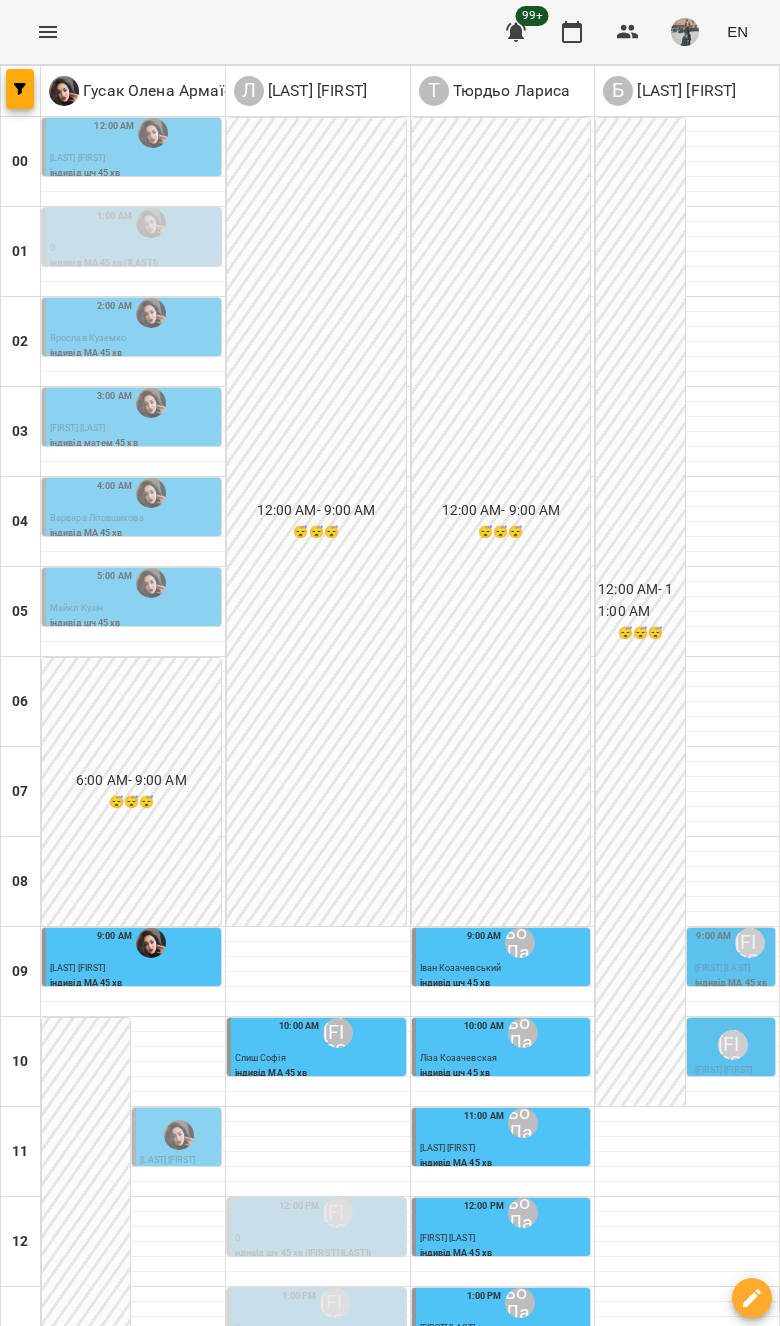 scroll, scrollTop: 1062, scrollLeft: 0, axis: vertical 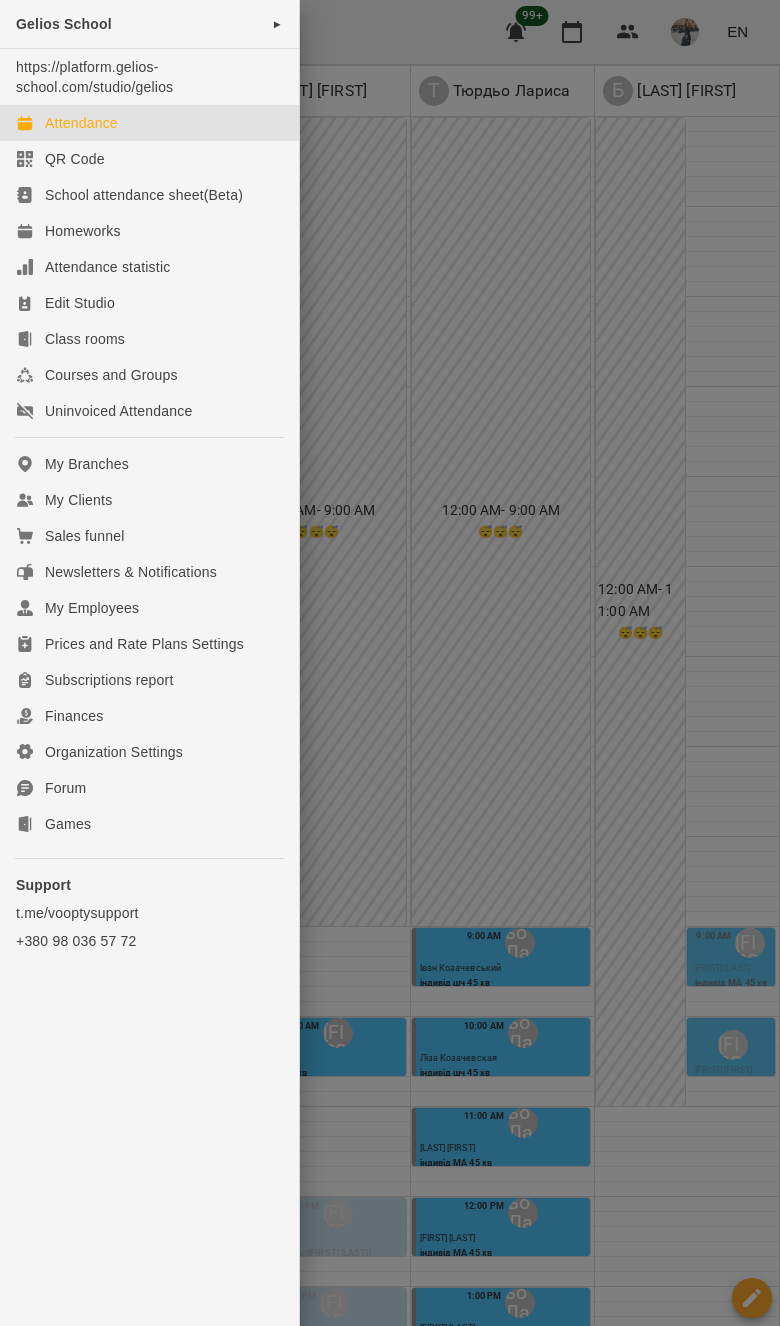 click on "My Clients" at bounding box center (149, 500) 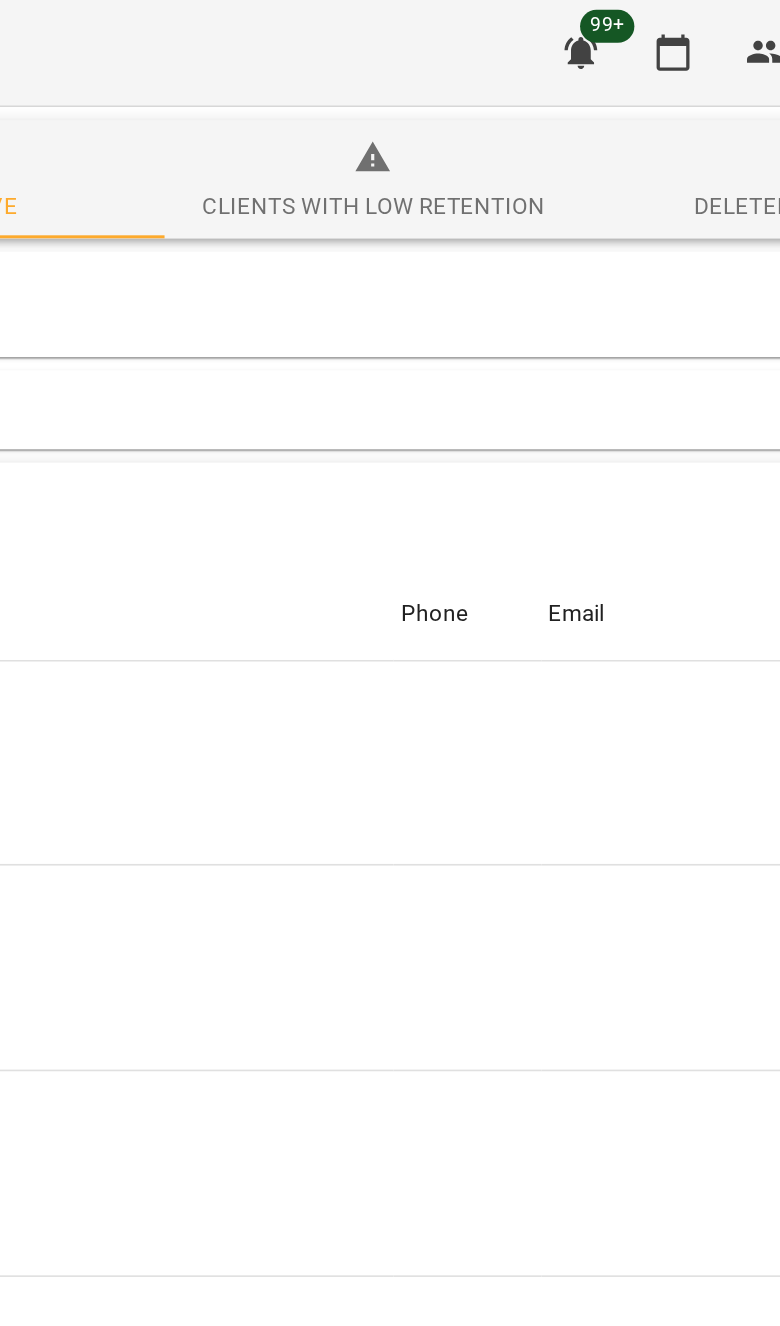 click at bounding box center (410, 249) 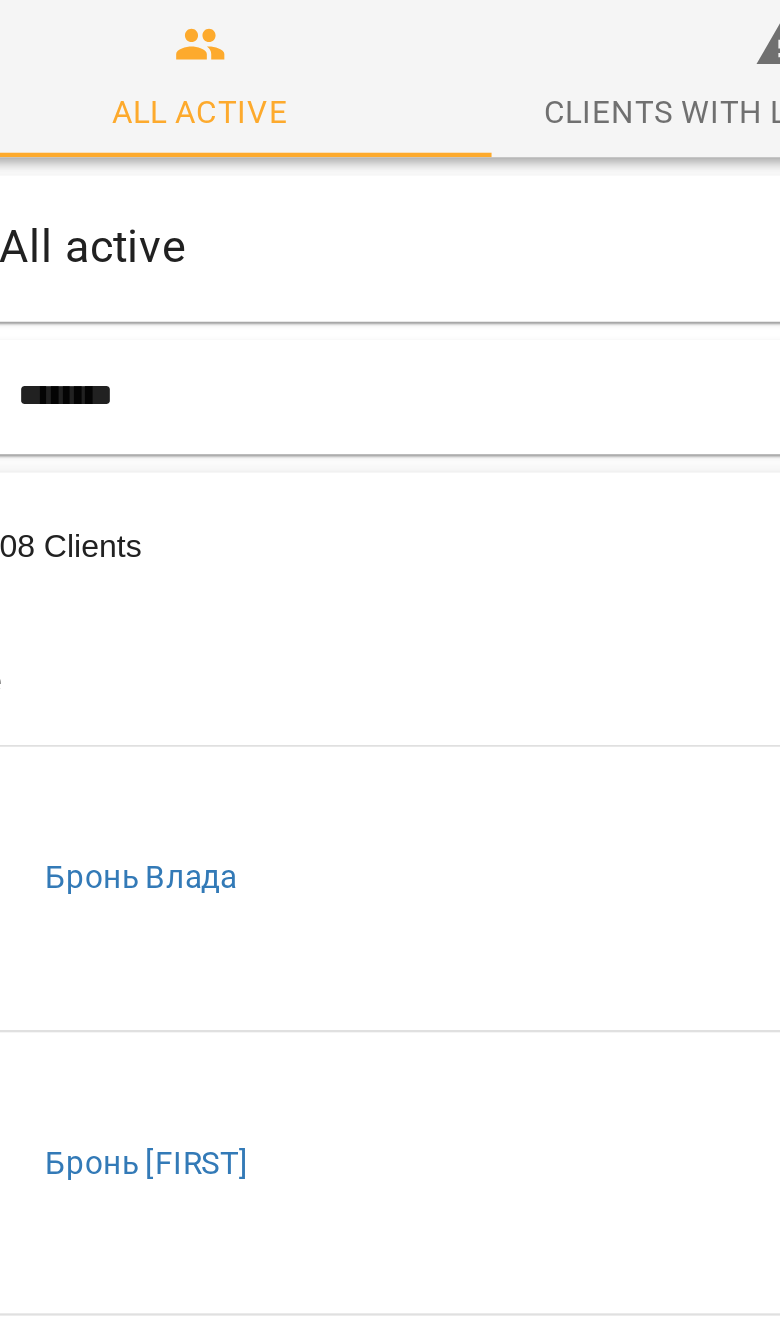 type on "********" 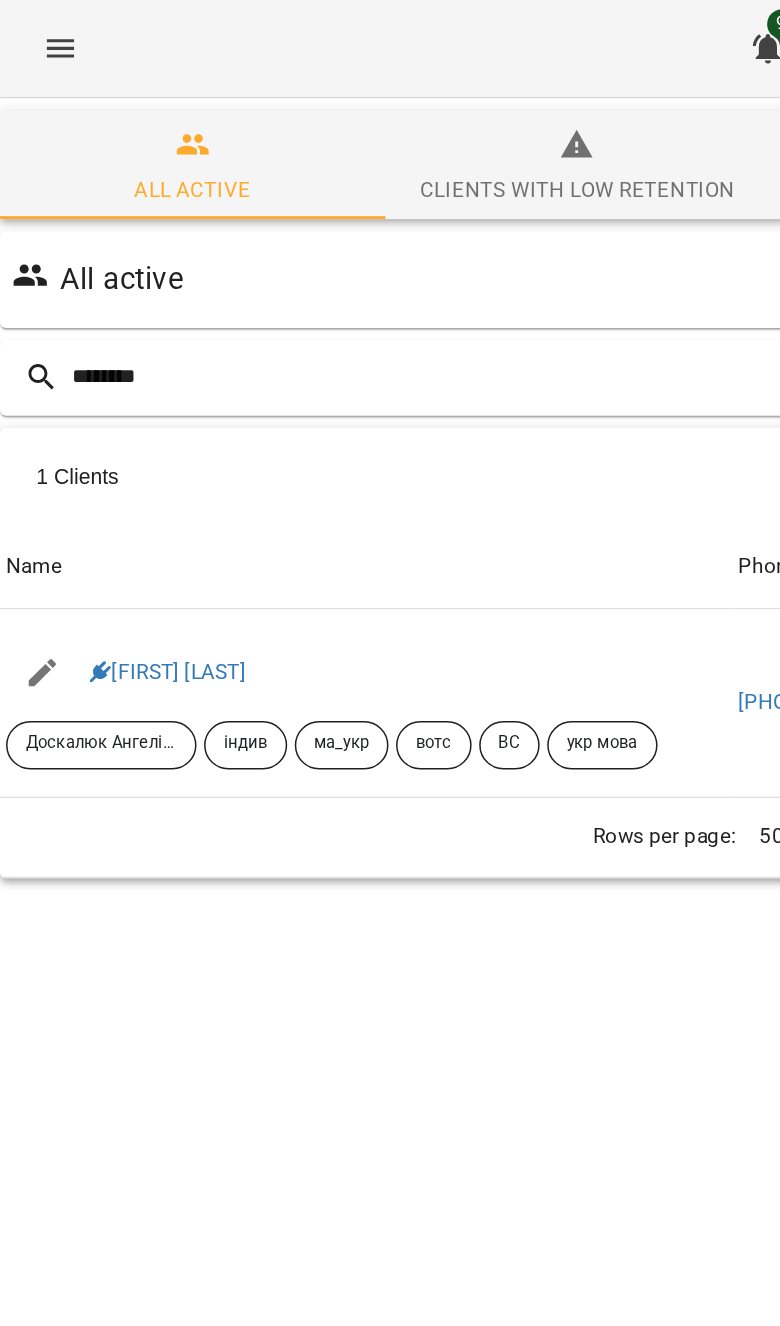 click on "[FIRST] [LAST]" at bounding box center (119, 444) 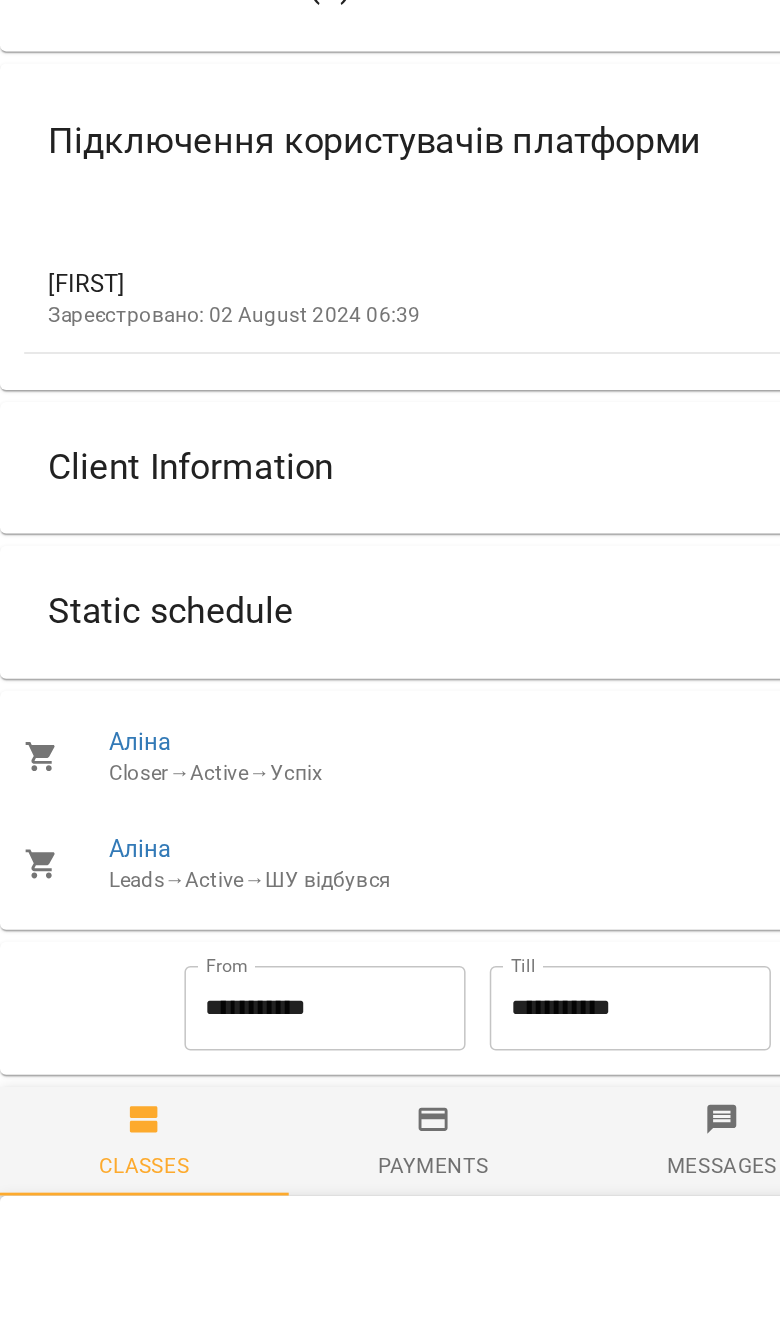 click on "Client Information" at bounding box center [372, 695] 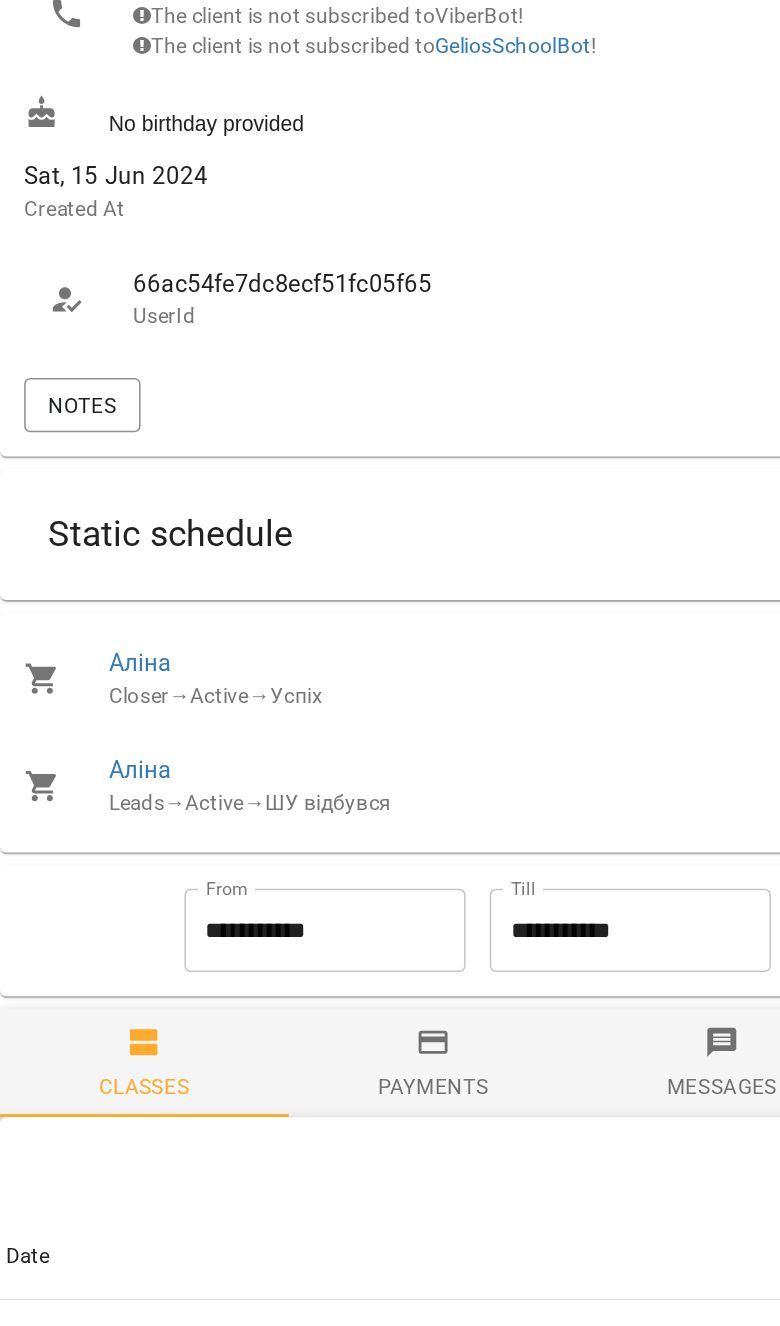 scroll, scrollTop: 618, scrollLeft: 0, axis: vertical 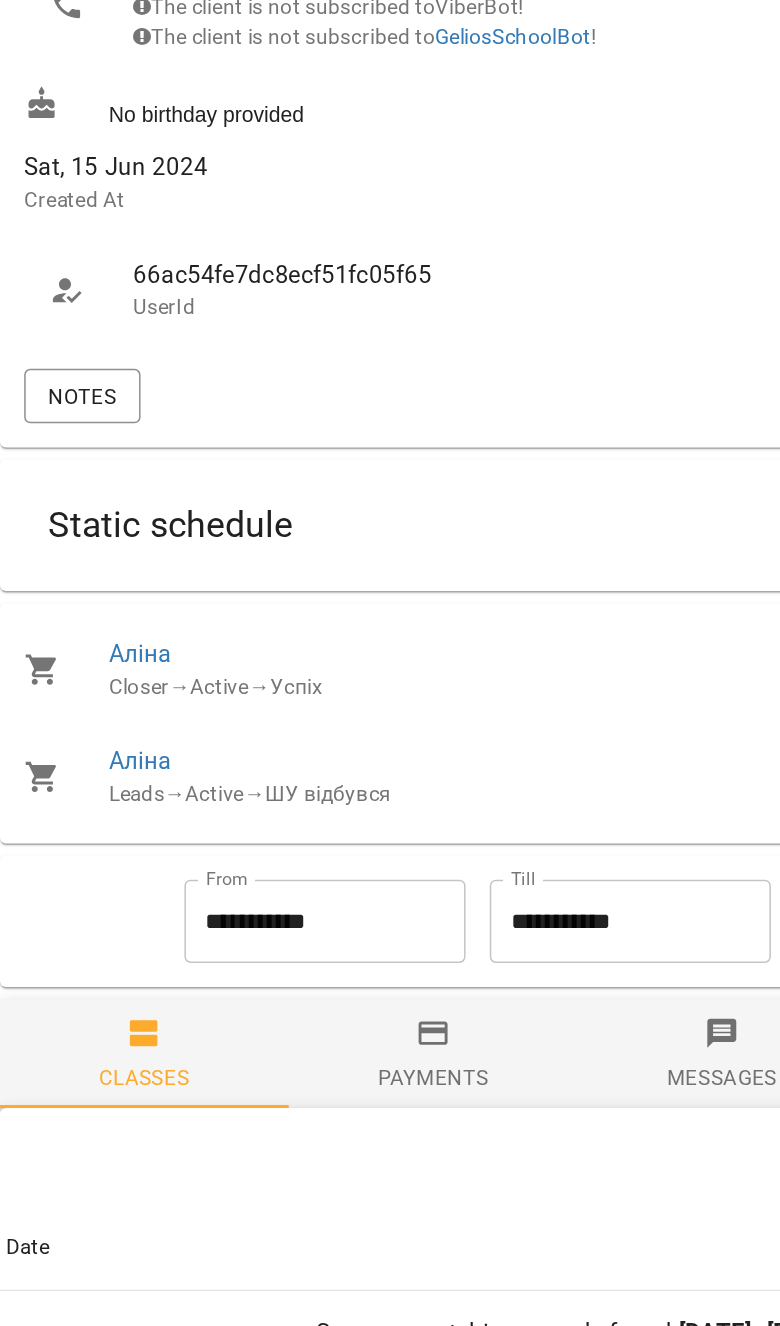click on "Notes" at bounding box center [62, 648] 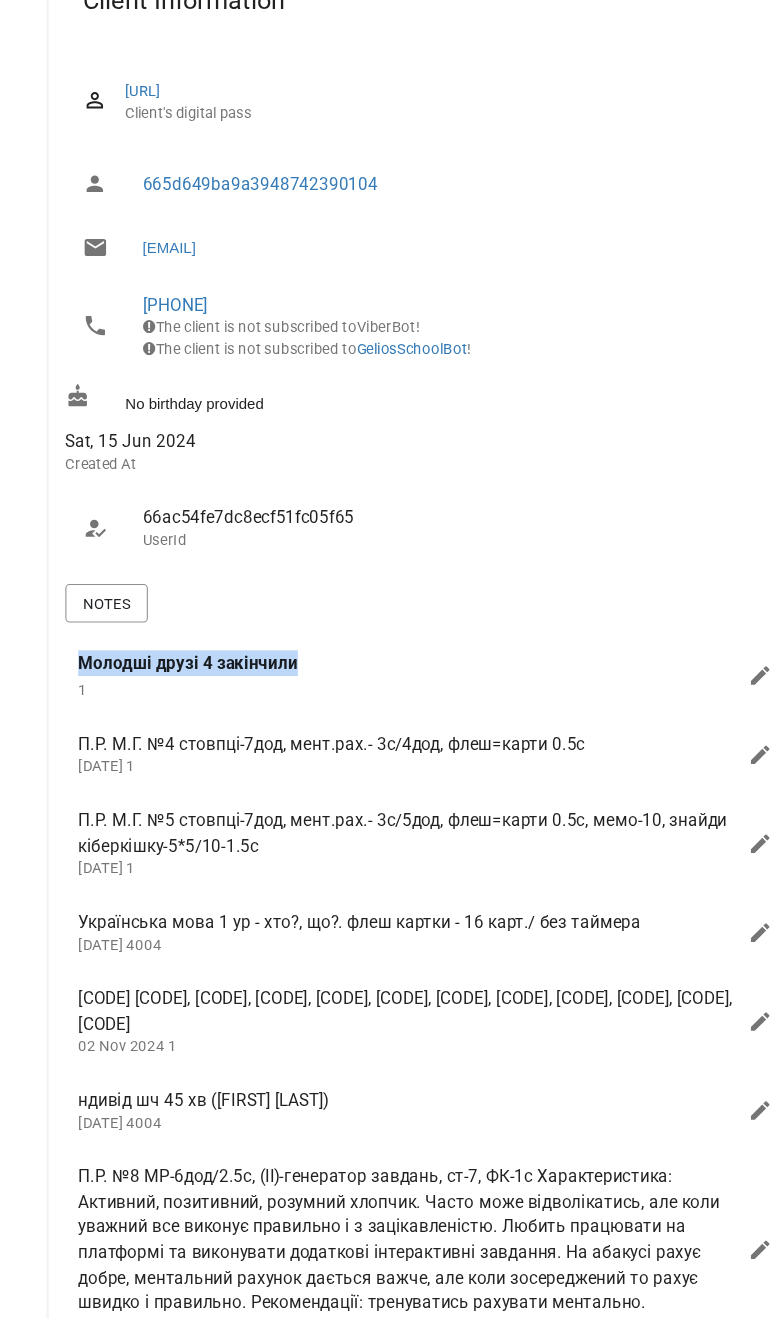 scroll, scrollTop: 3, scrollLeft: 0, axis: vertical 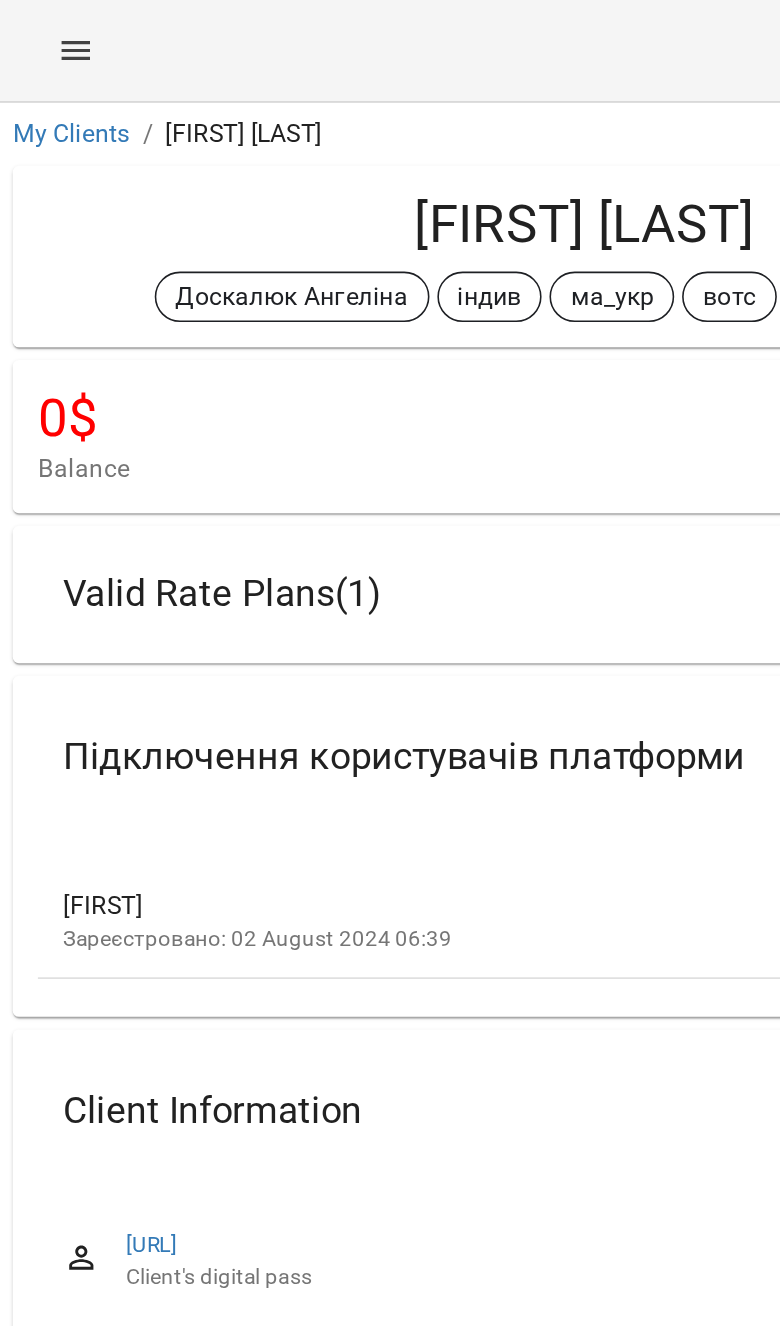 click 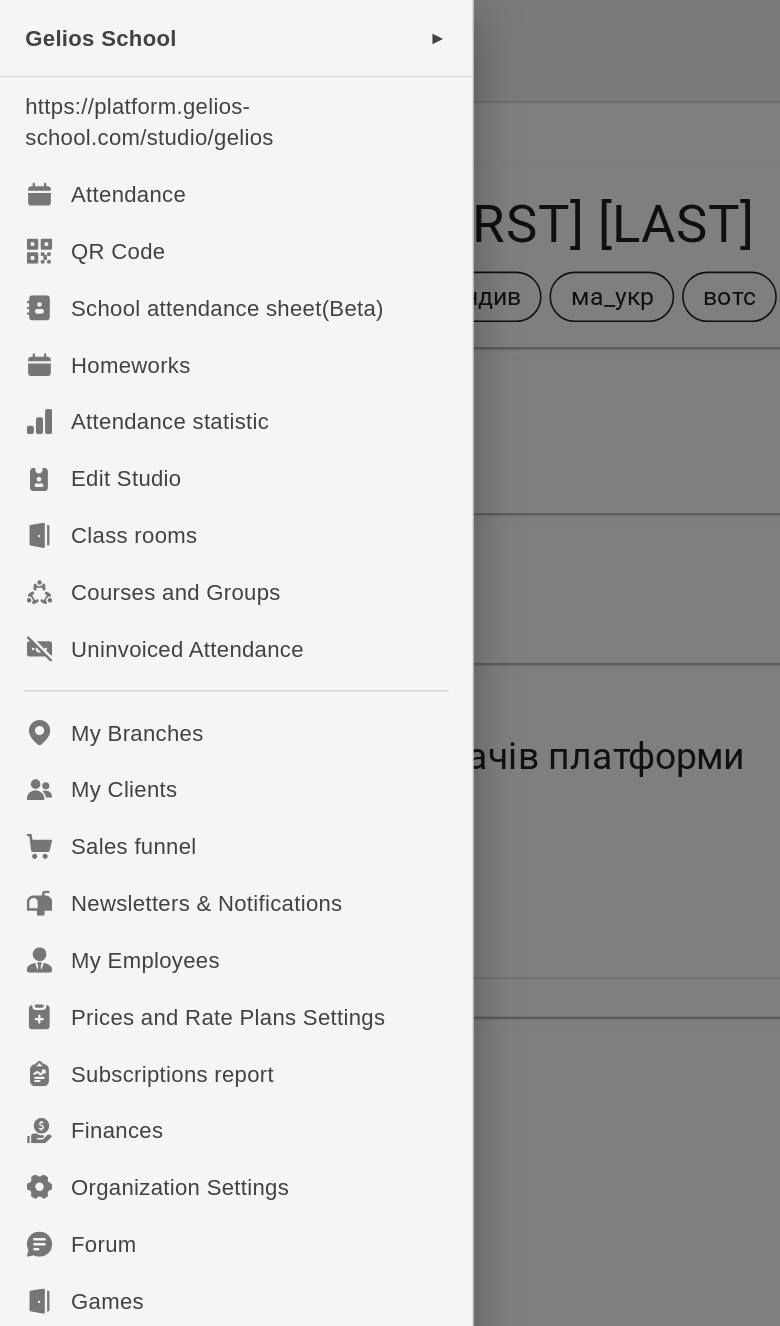 click on "Attendance" at bounding box center [149, 123] 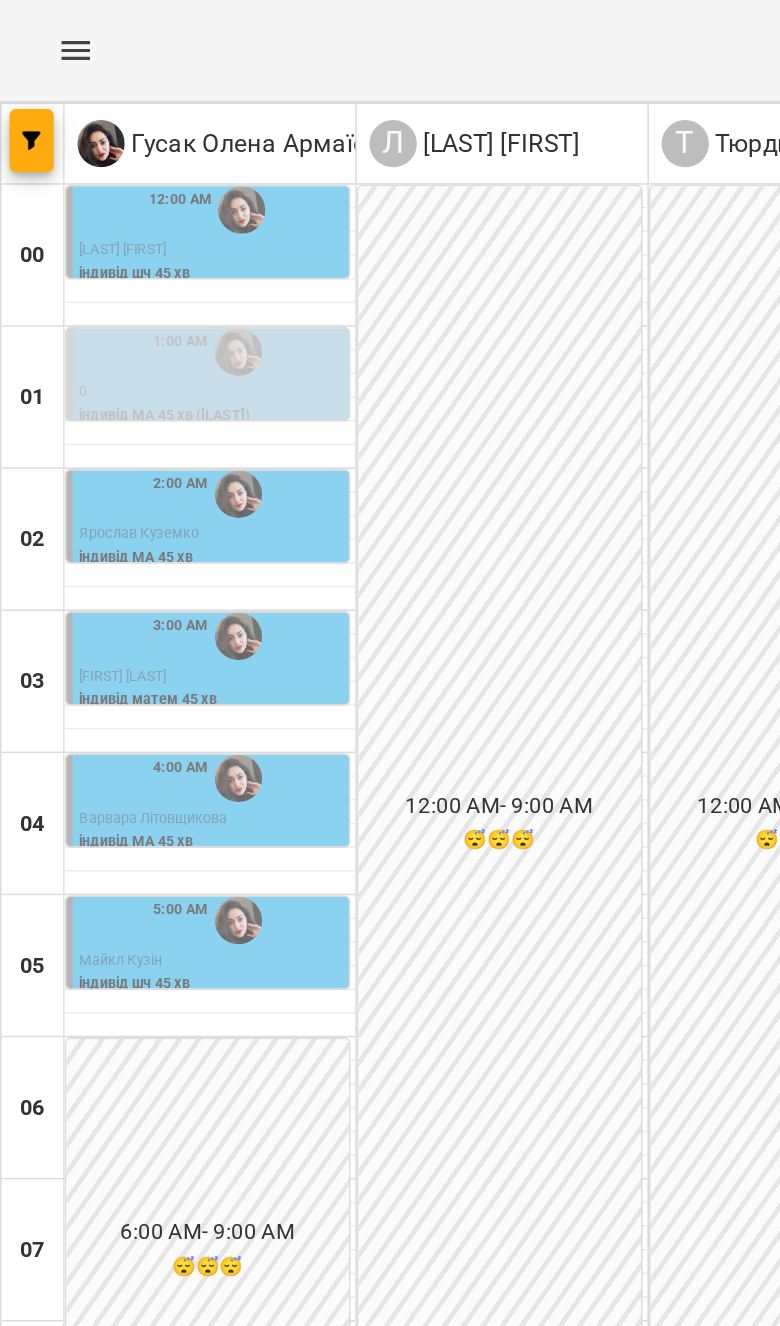 click at bounding box center (133, 379) 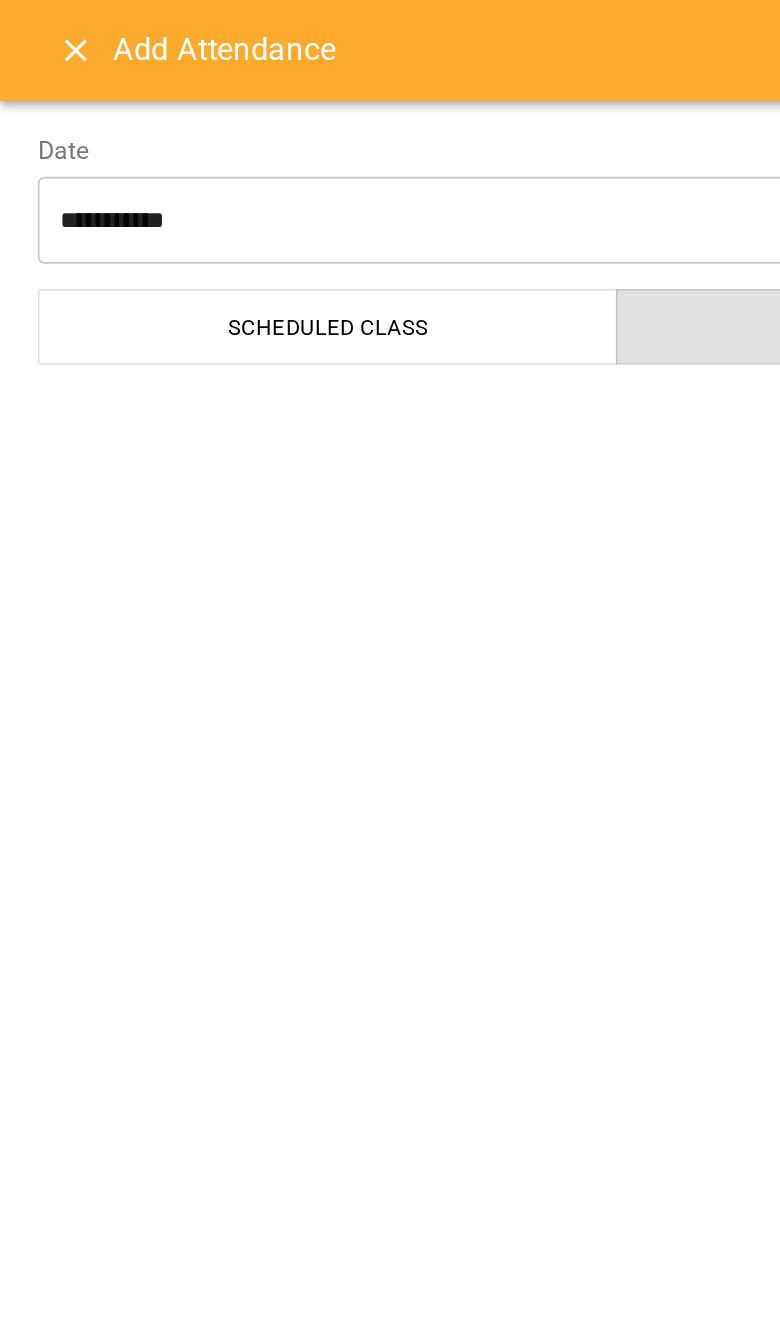 select 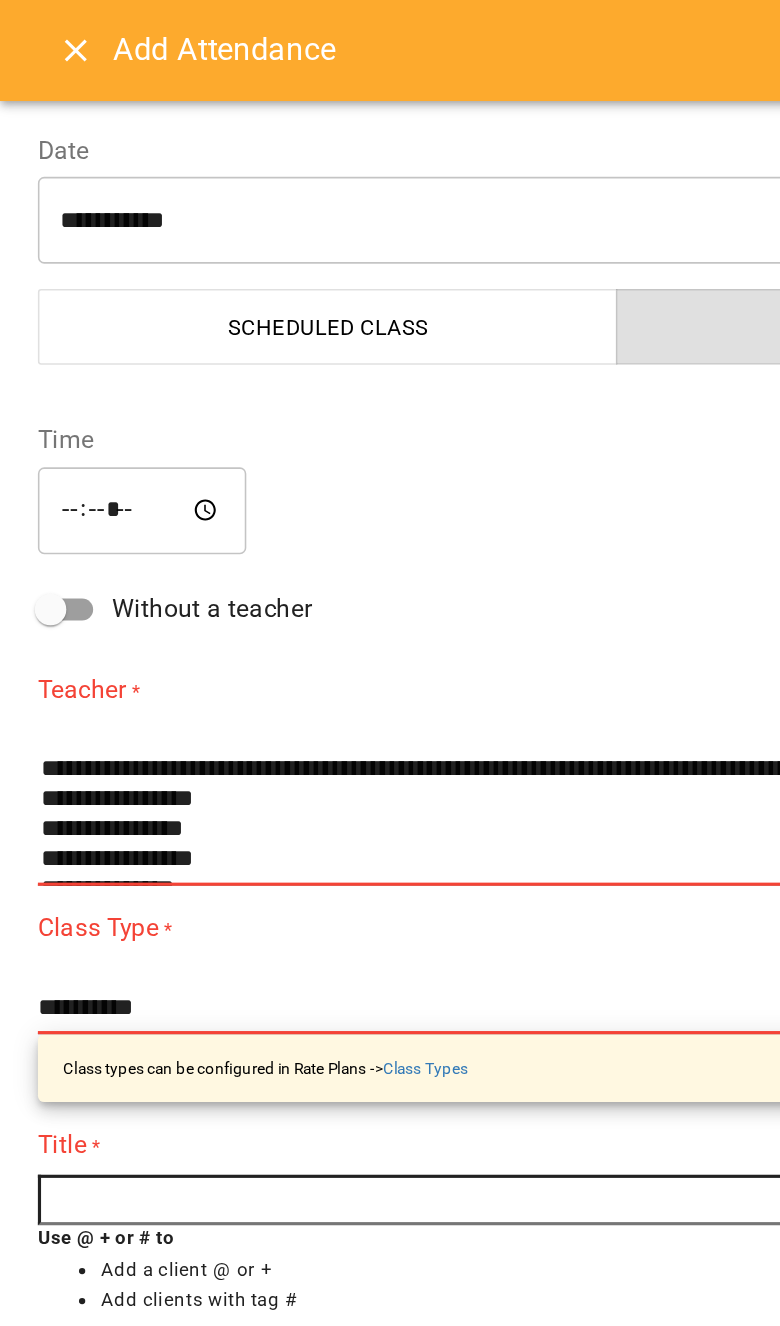 click on "*****" at bounding box center [90, 323] 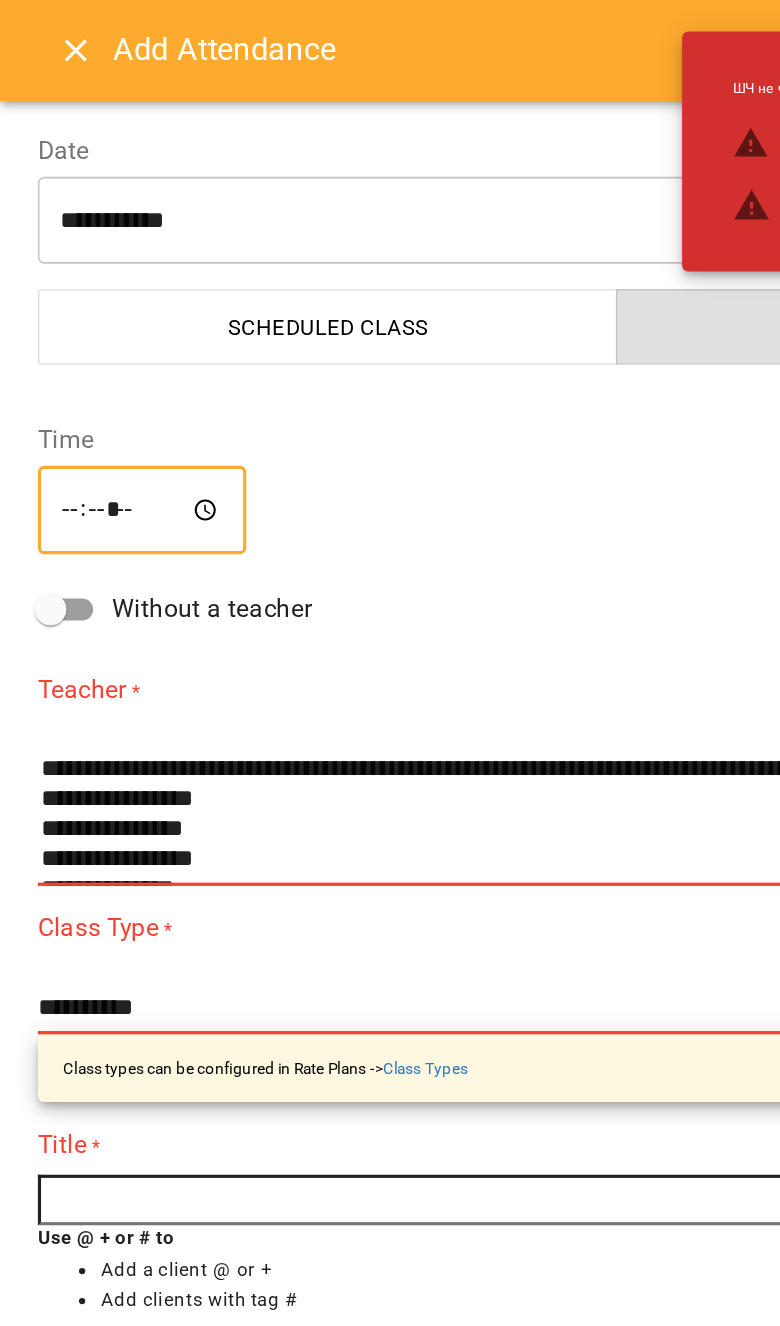 type on "*****" 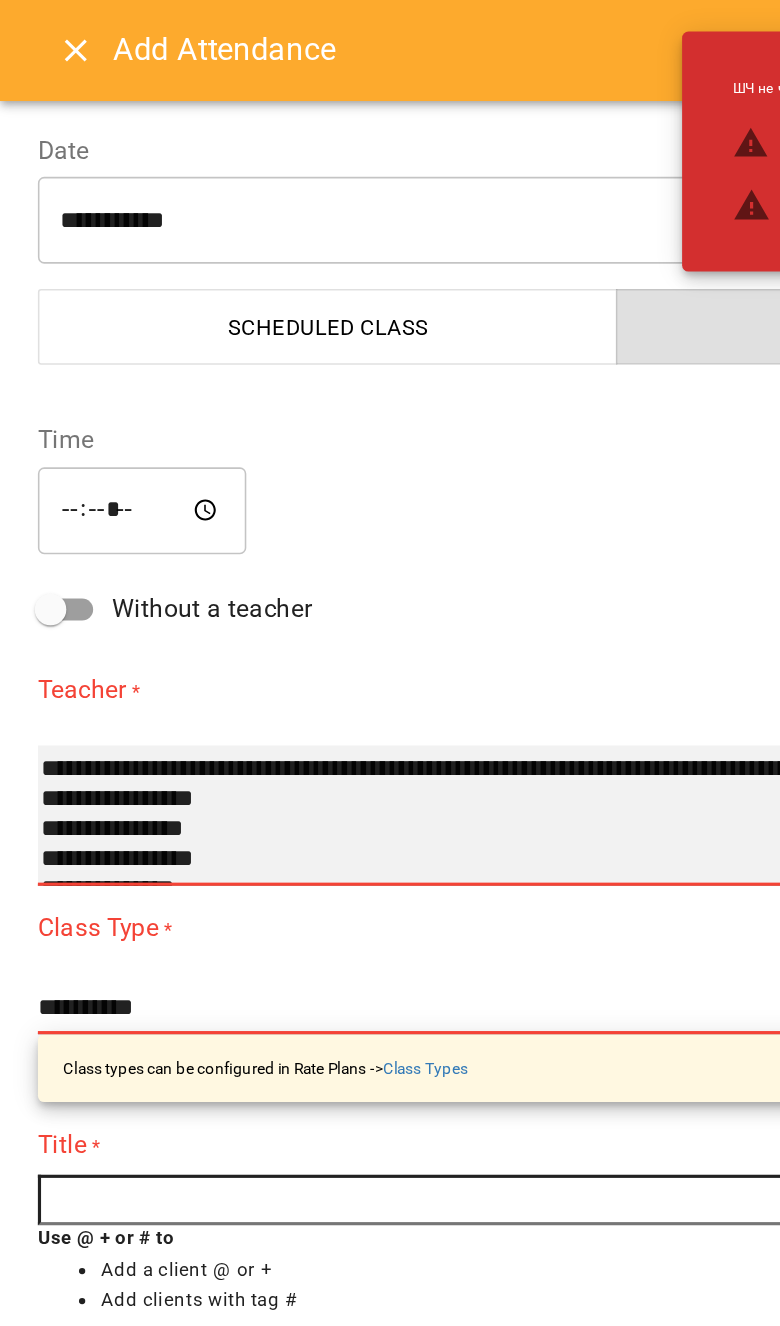 click on "**********" at bounding box center [390, 516] 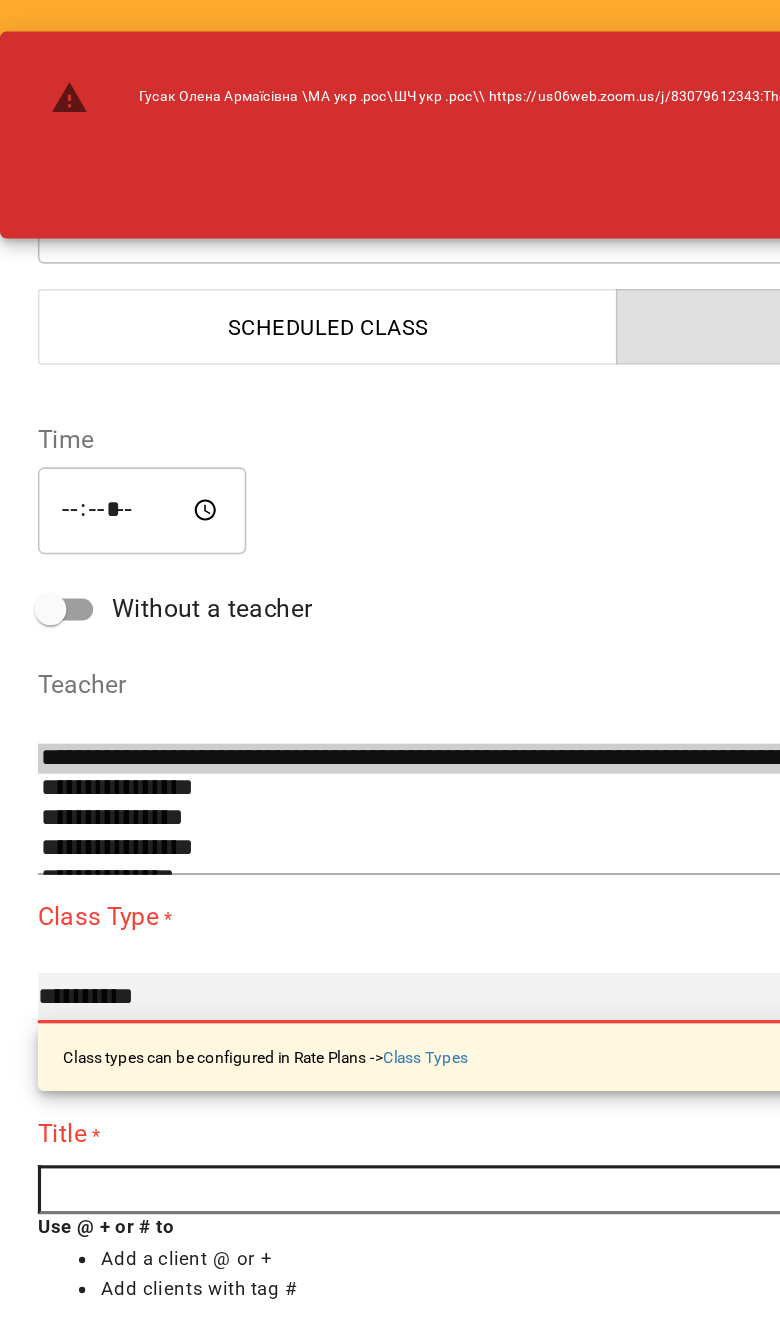 click on "**********" at bounding box center (390, 632) 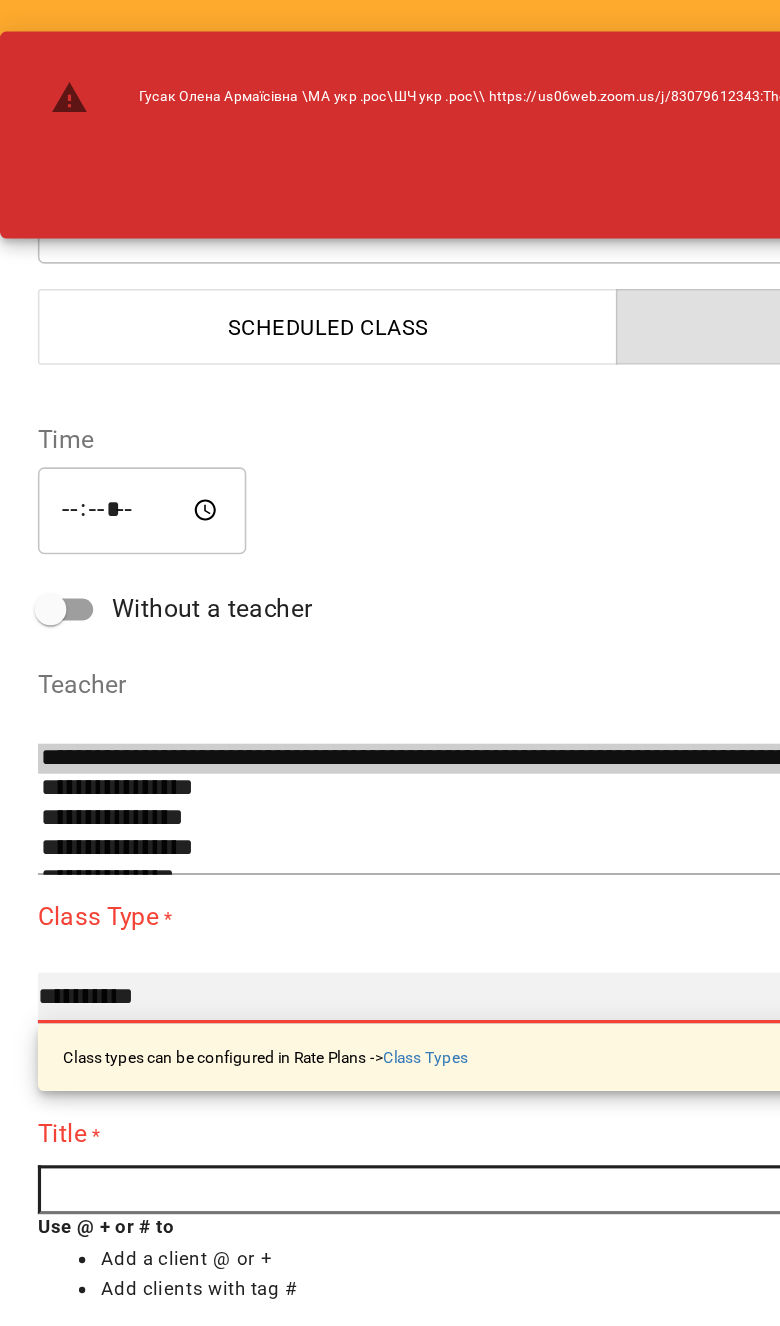 select on "**********" 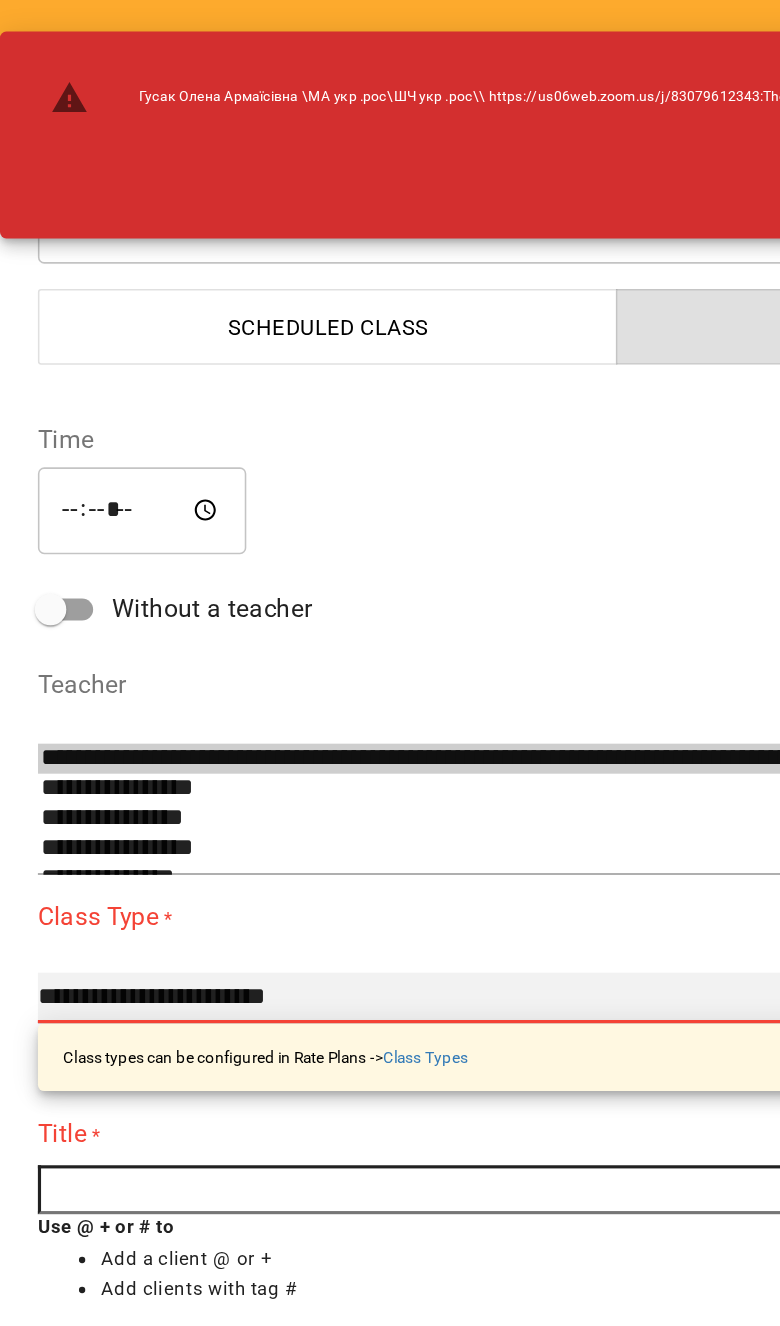type on "**" 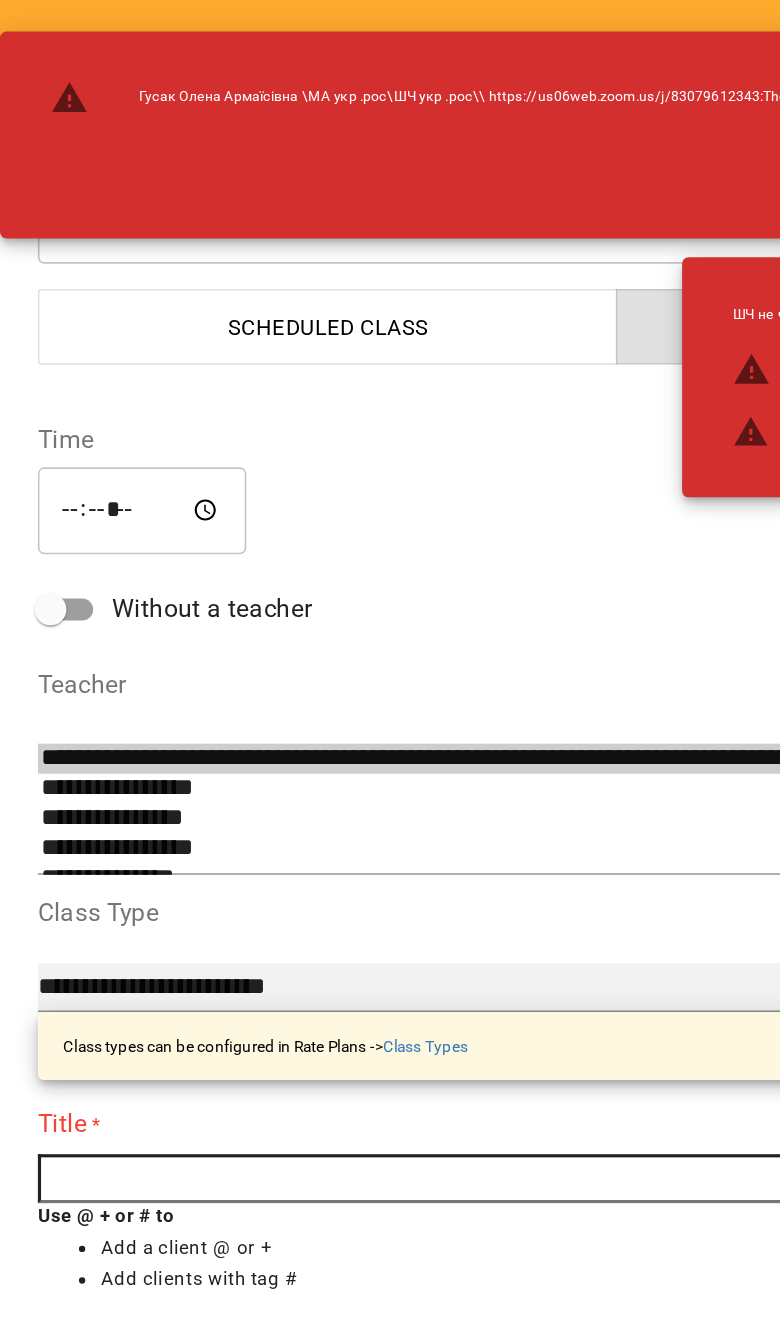 click on "**********" at bounding box center (390, 626) 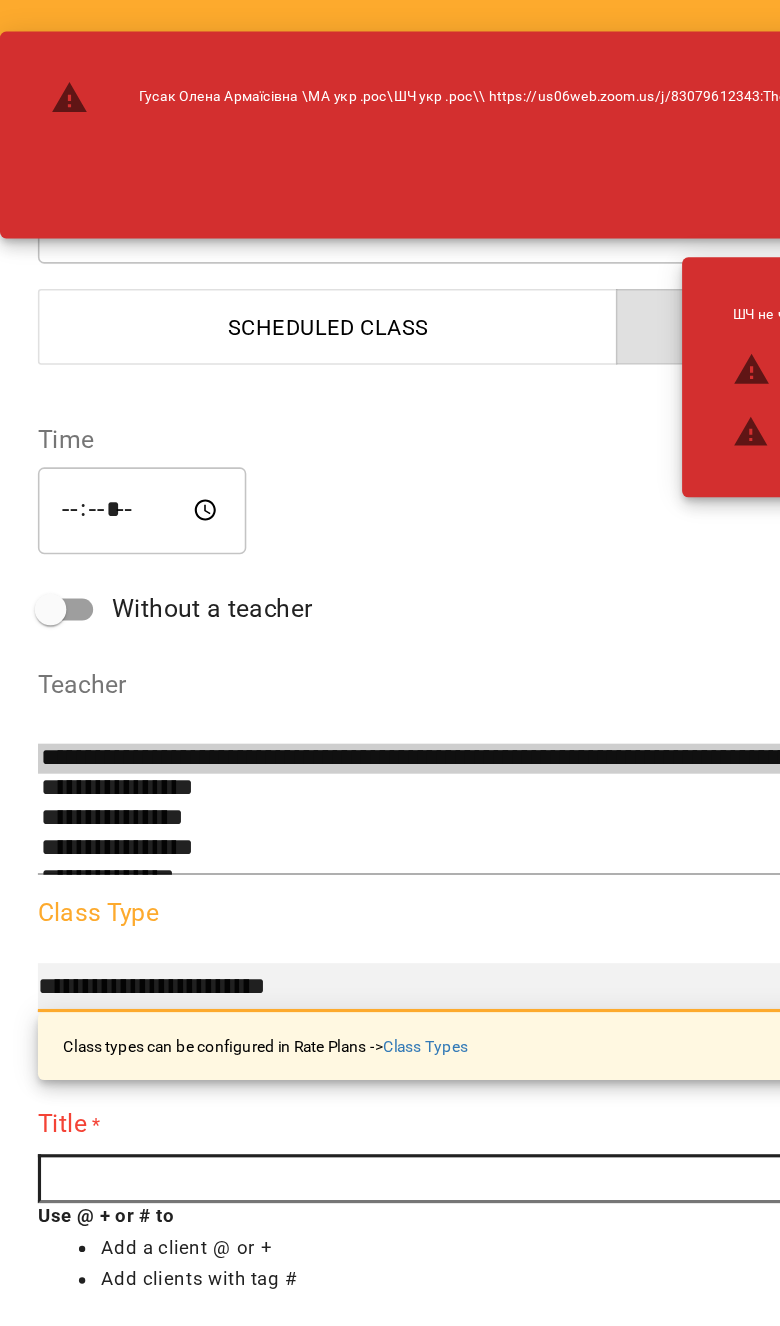 select on "**********" 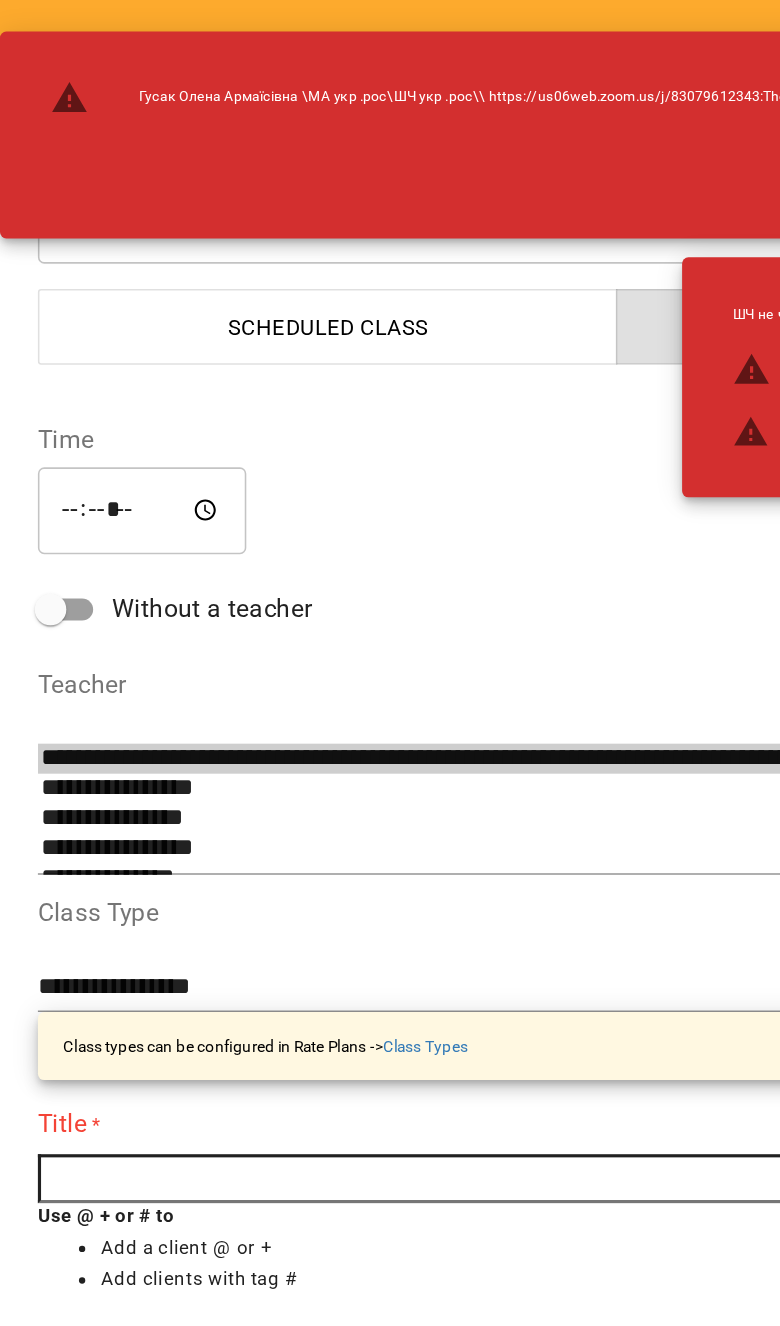 click at bounding box center [390, 747] 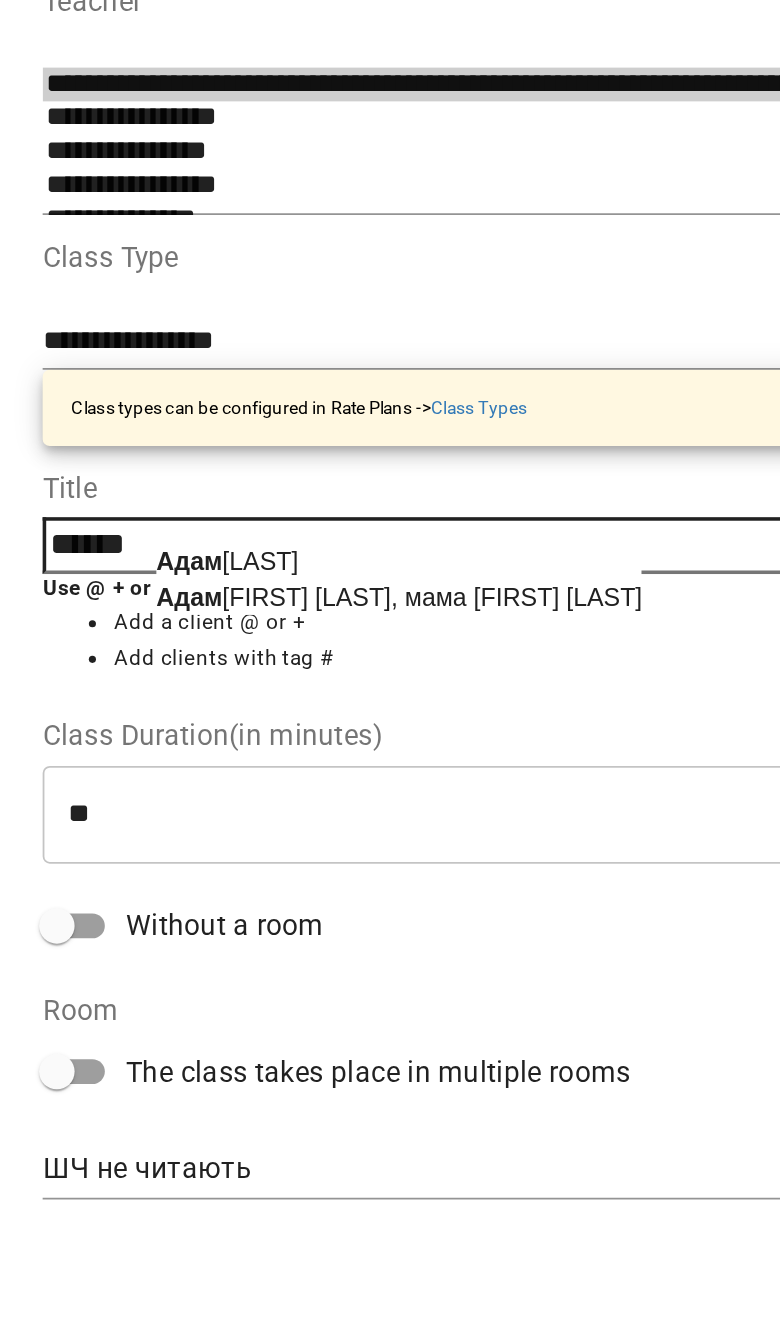 click on "[FIRST] [LAST]" at bounding box center [224, 749] 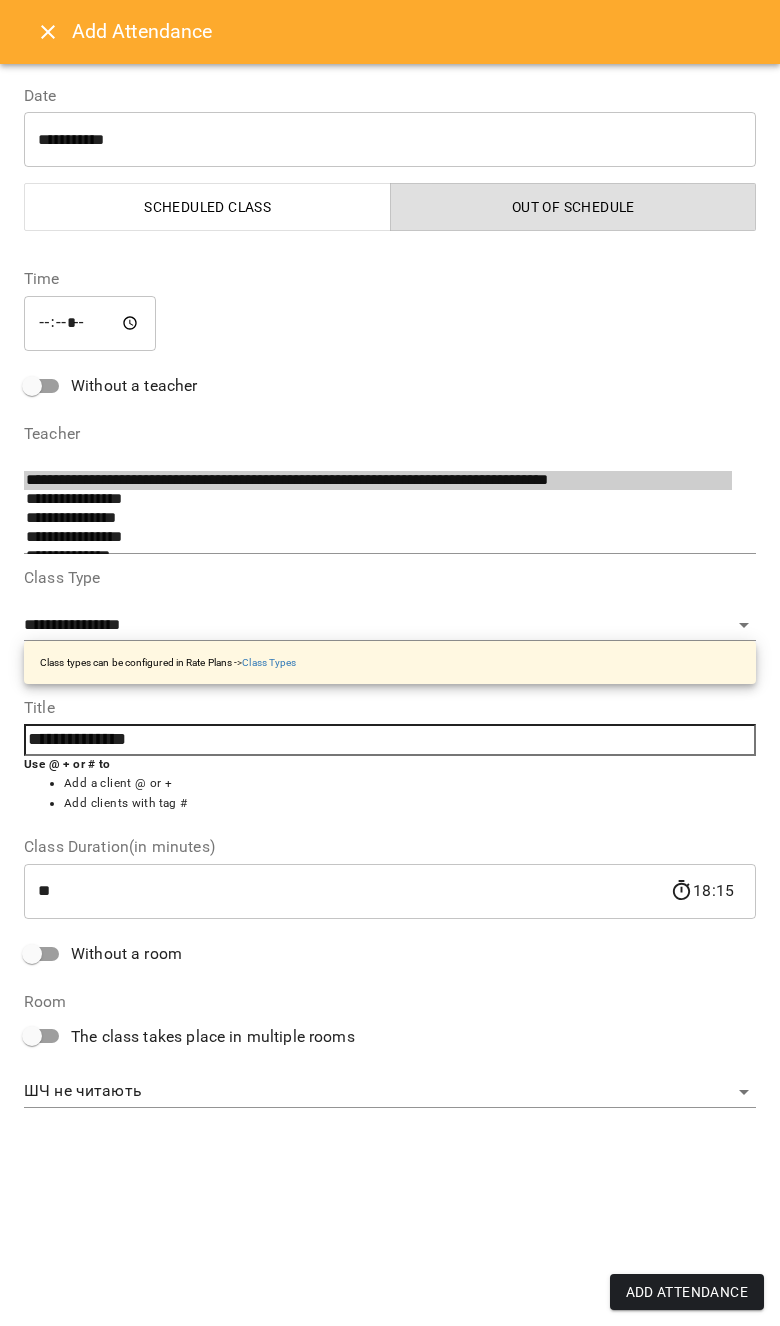 click on "Add Attendance" at bounding box center [687, 1292] 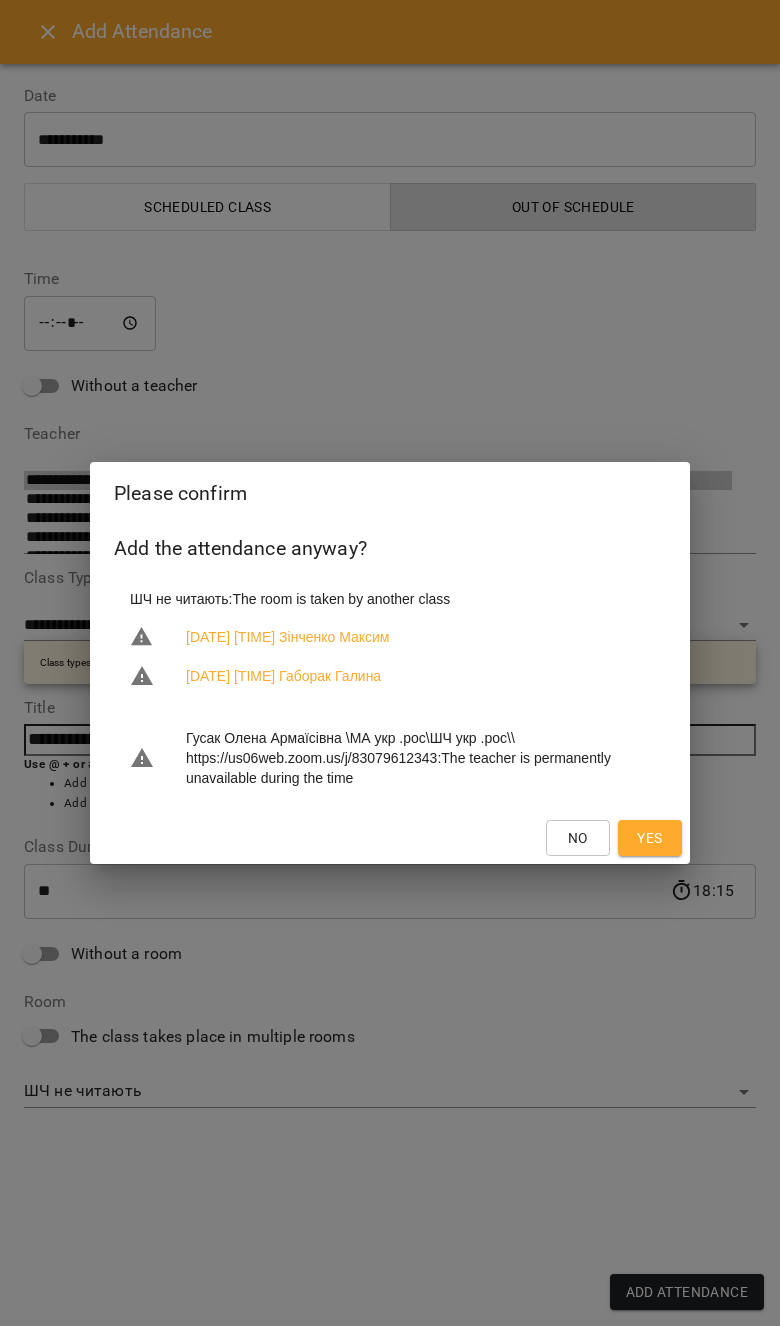 click on "Yes" at bounding box center [649, 838] 